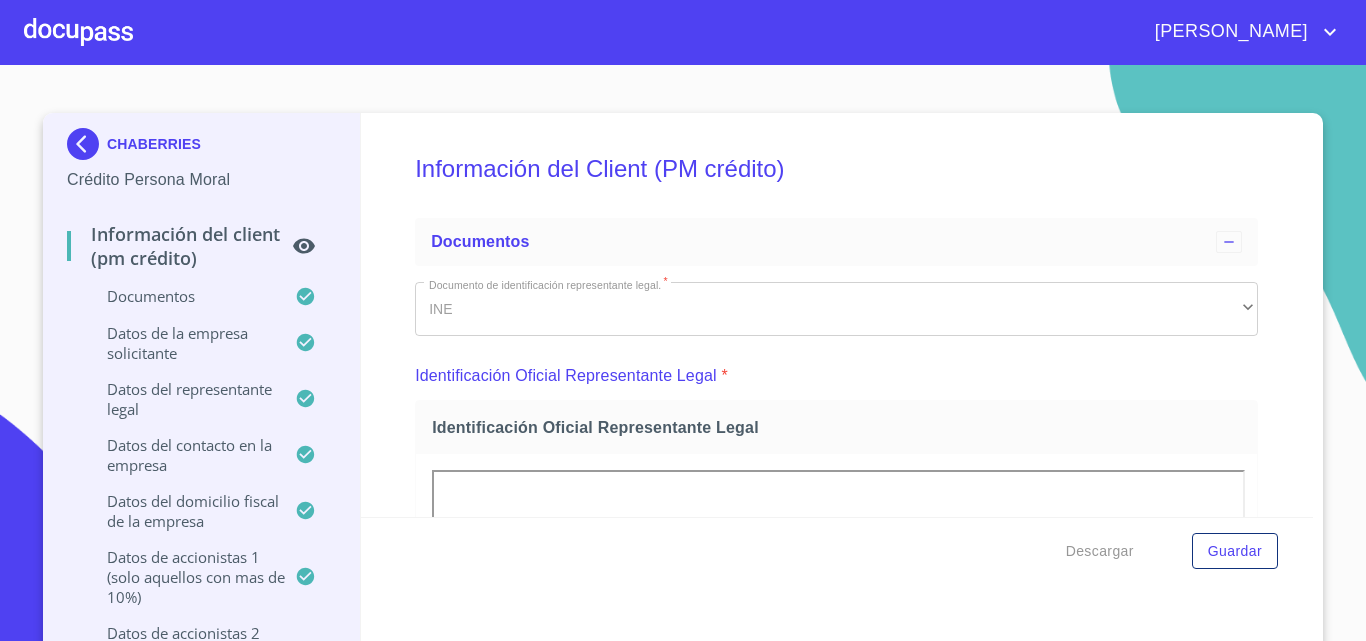 scroll, scrollTop: 0, scrollLeft: 0, axis: both 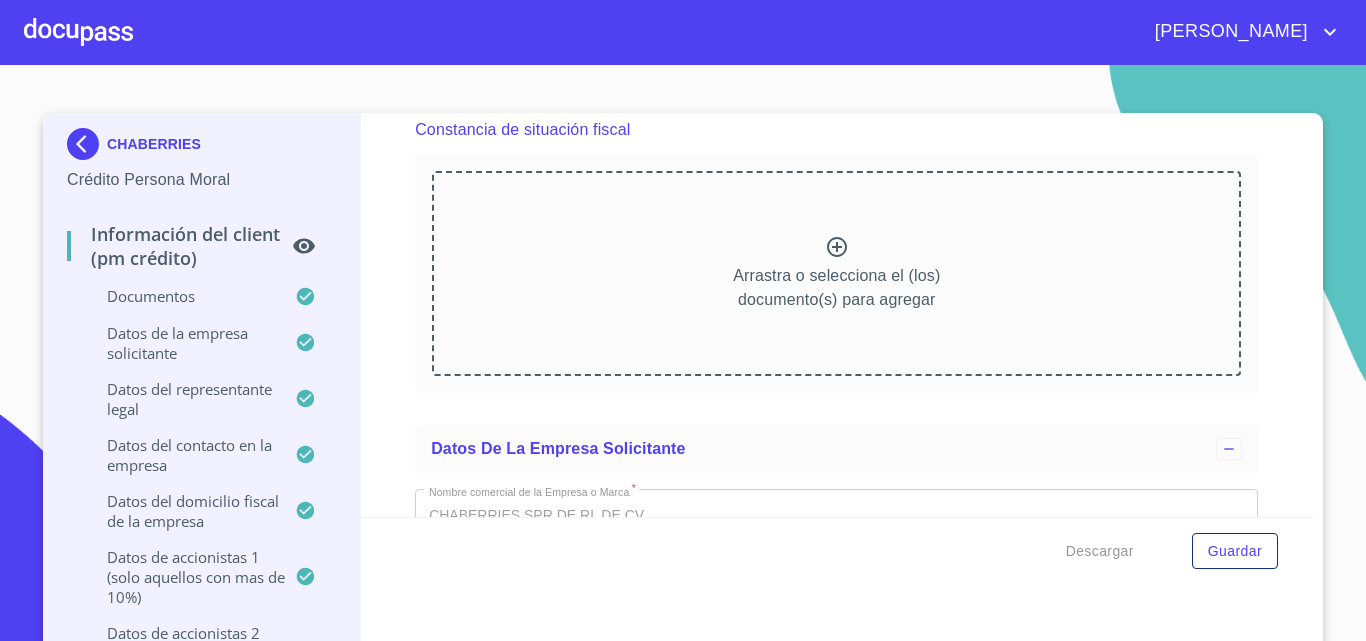 click at bounding box center [78, 32] 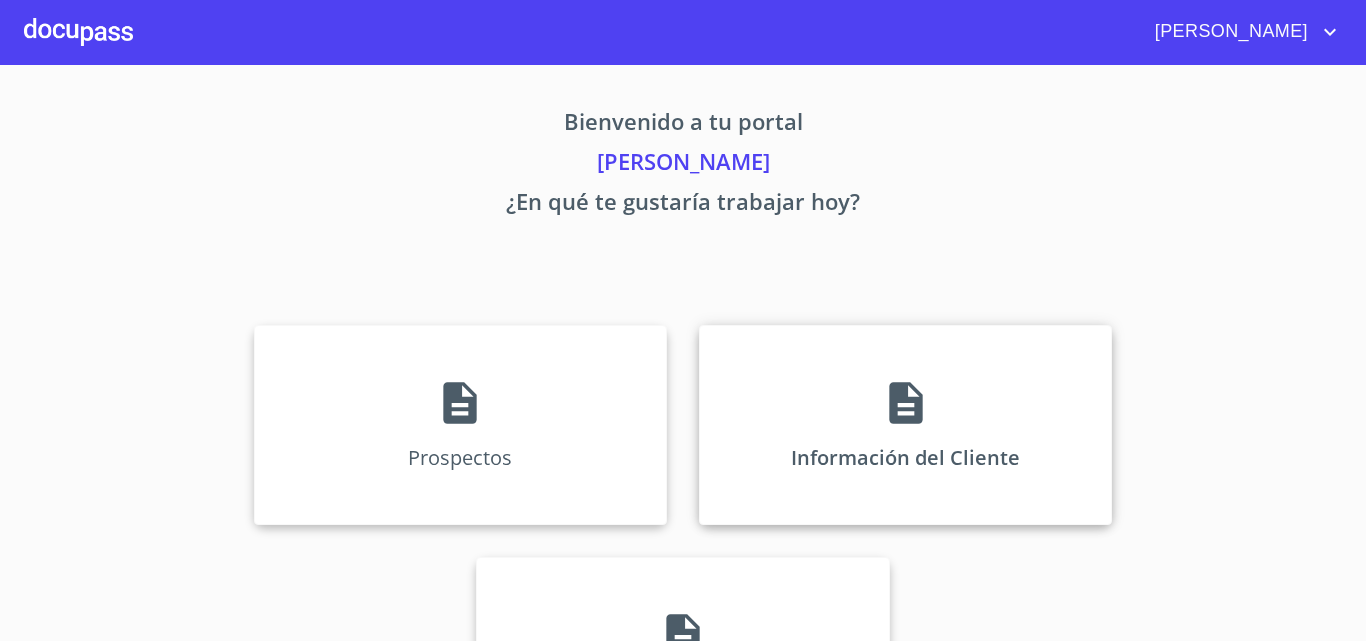 click on "Información del Cliente" at bounding box center [905, 457] 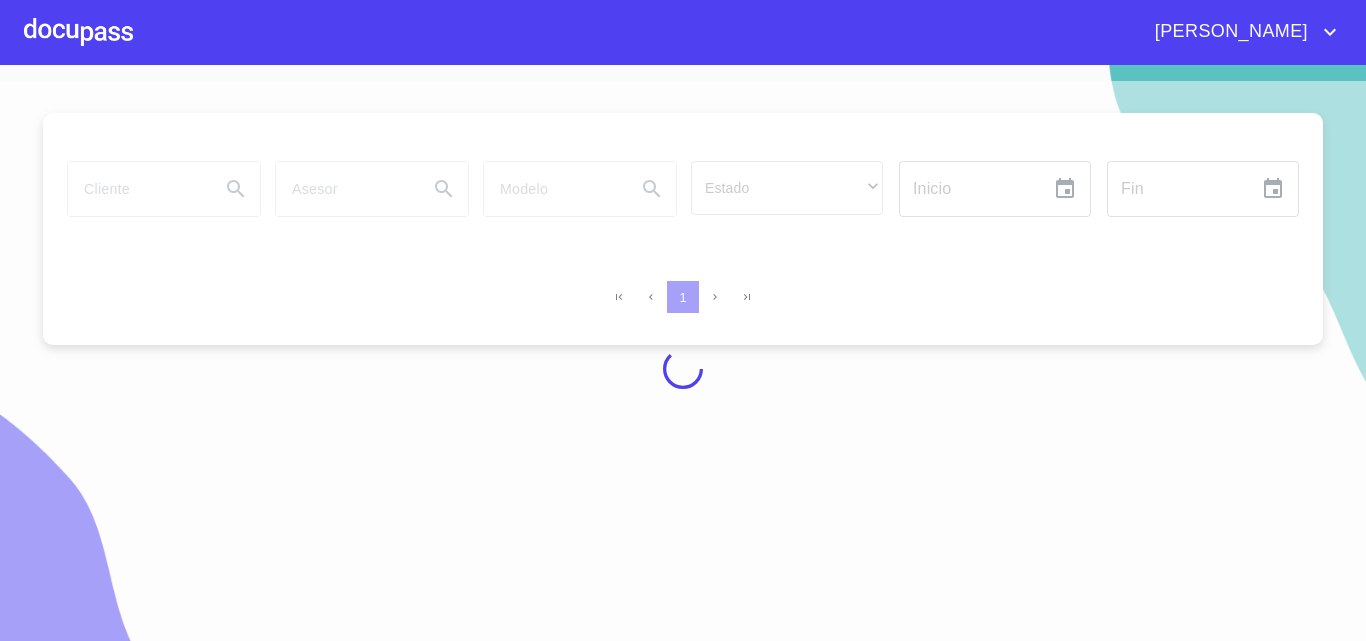 click at bounding box center [683, 369] 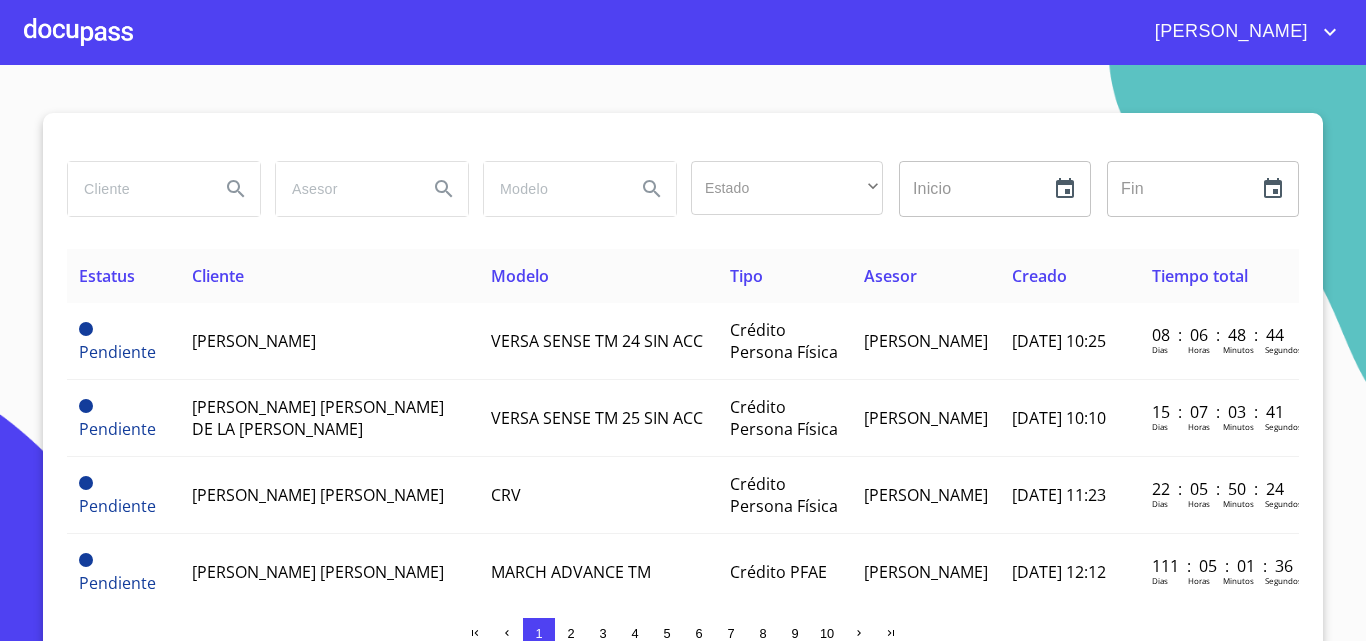 click at bounding box center [136, 189] 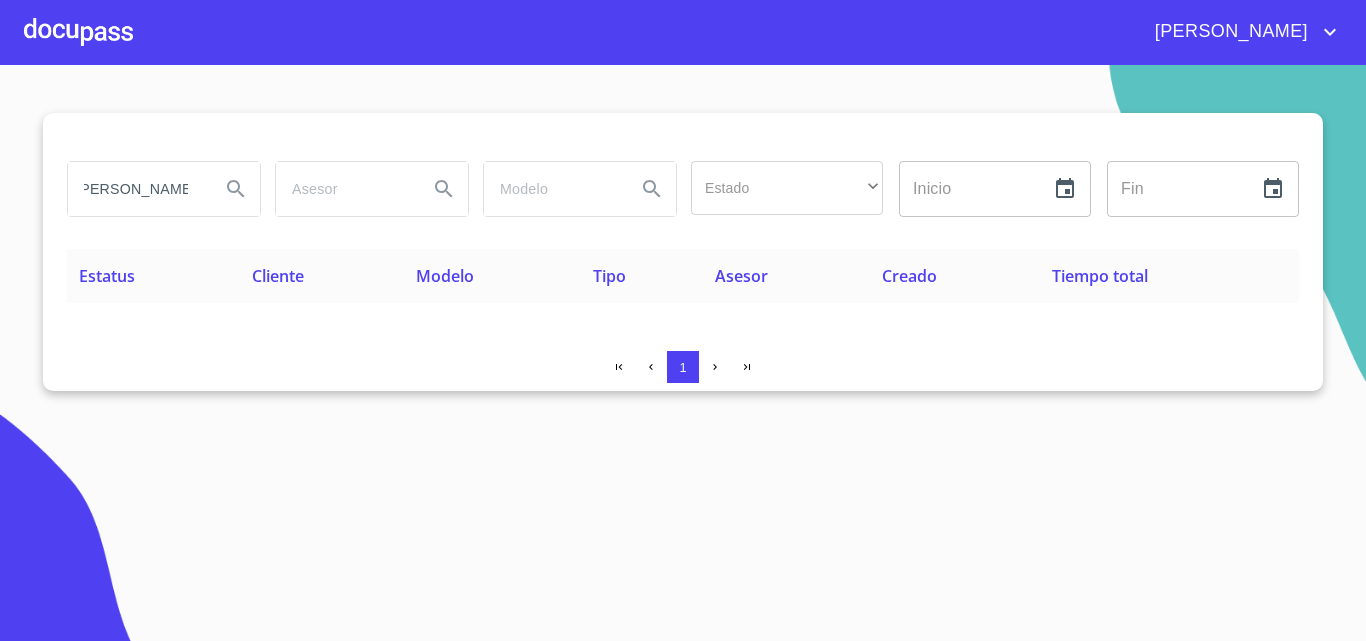scroll, scrollTop: 0, scrollLeft: 0, axis: both 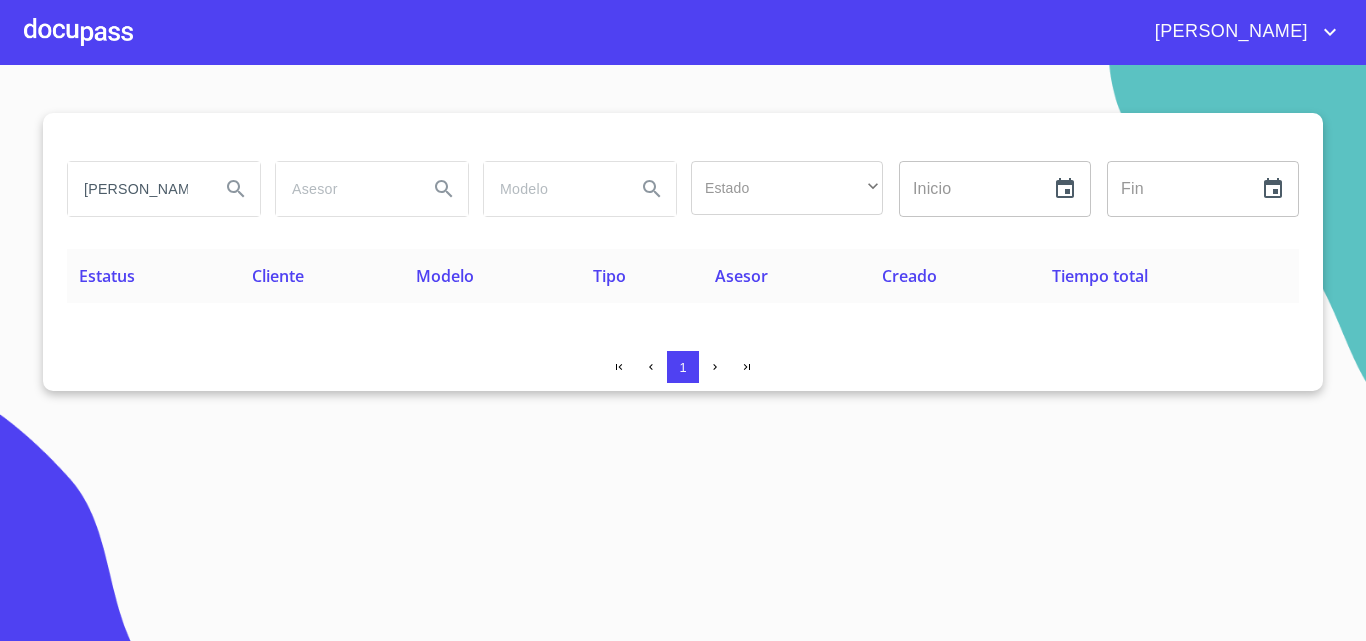 type on "[PERSON_NAME]" 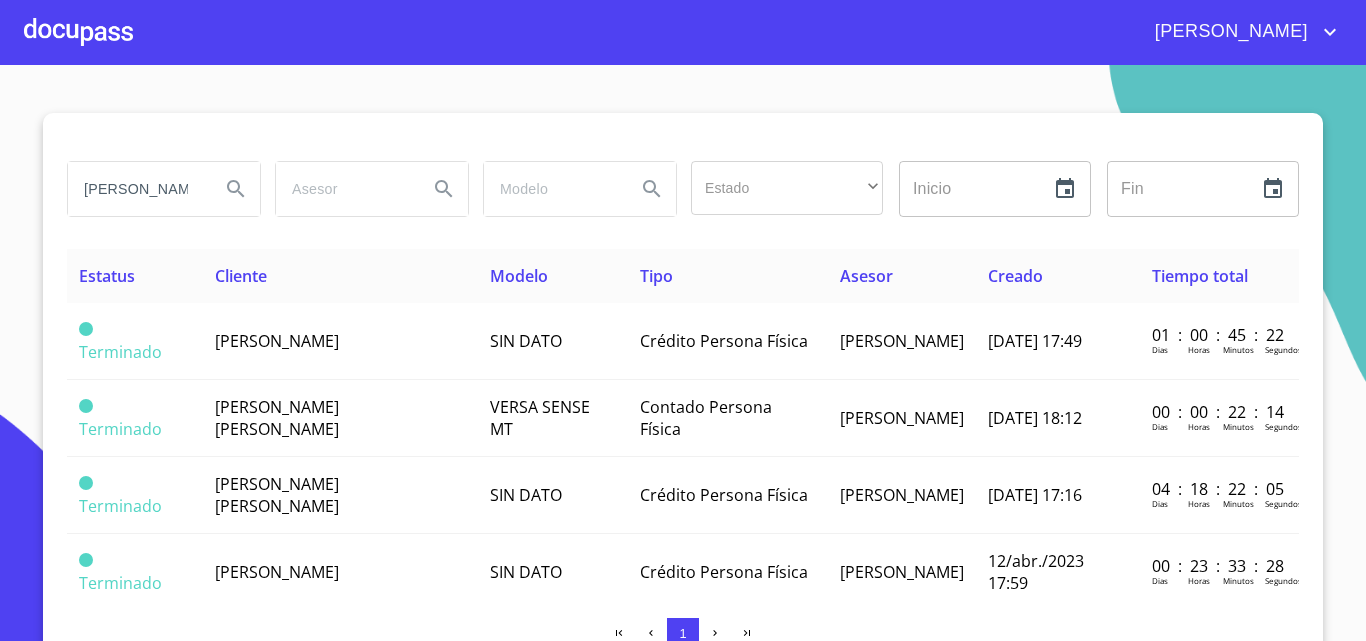 drag, startPoint x: 159, startPoint y: 199, endPoint x: 33, endPoint y: 191, distance: 126.253716 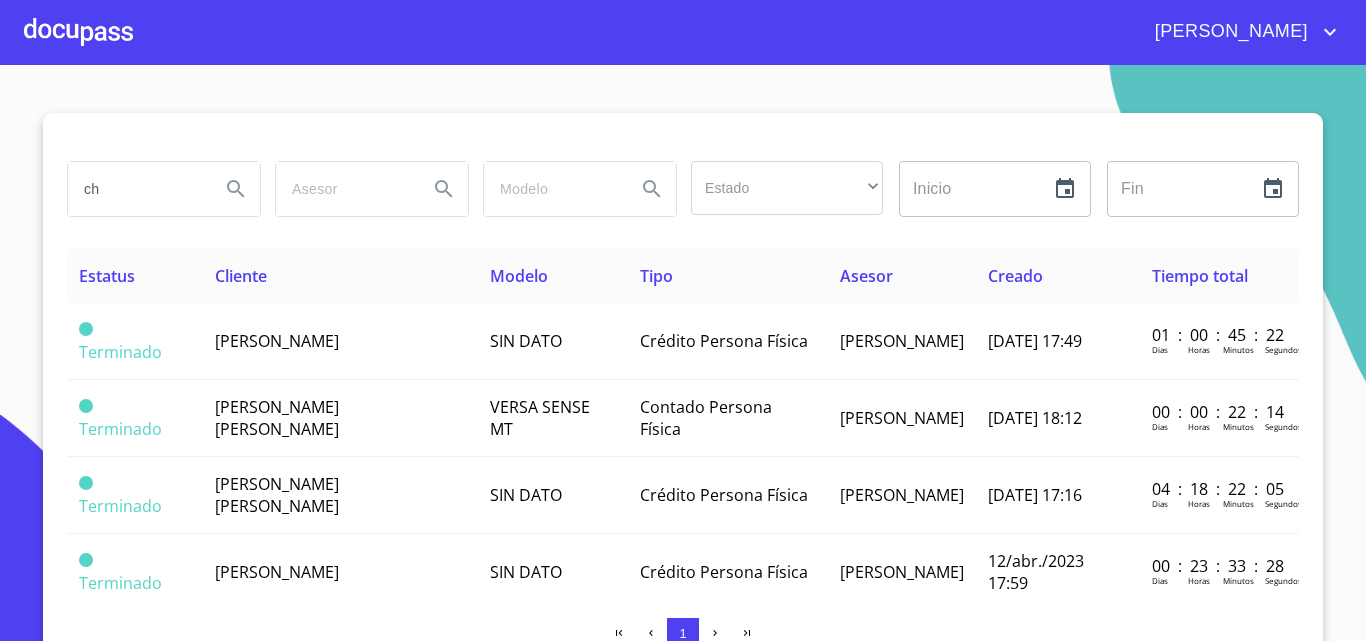 type on "ch" 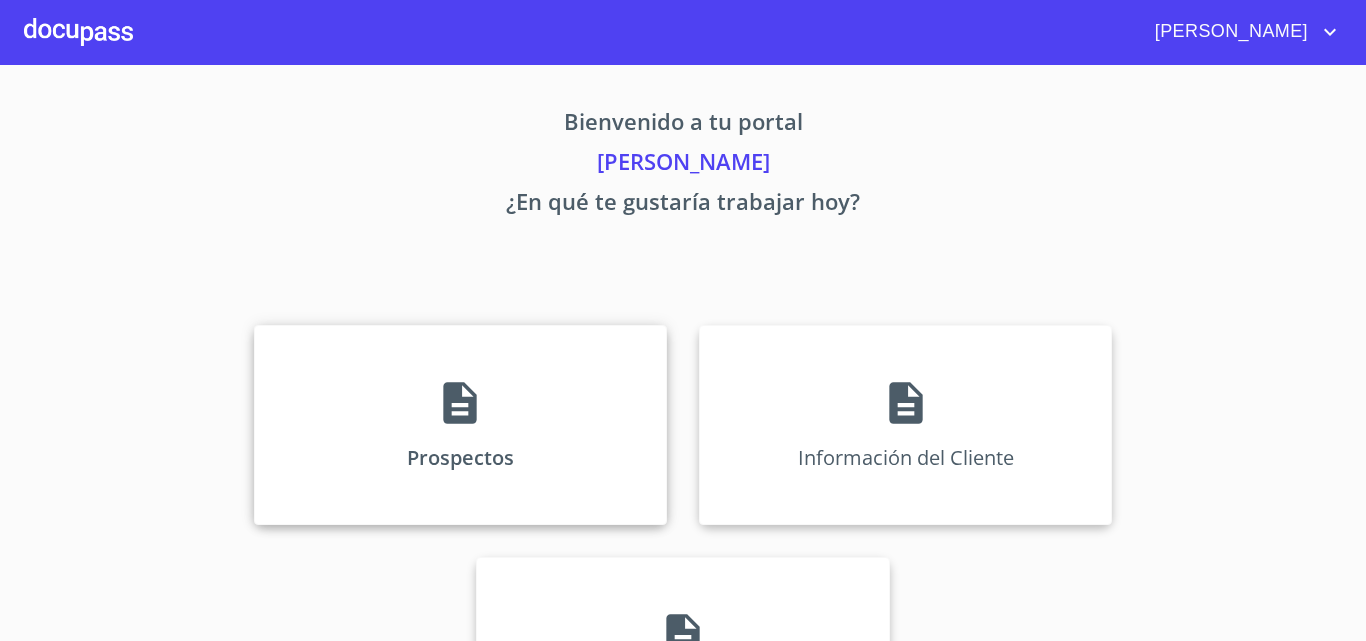 click on "Prospectos" at bounding box center (460, 425) 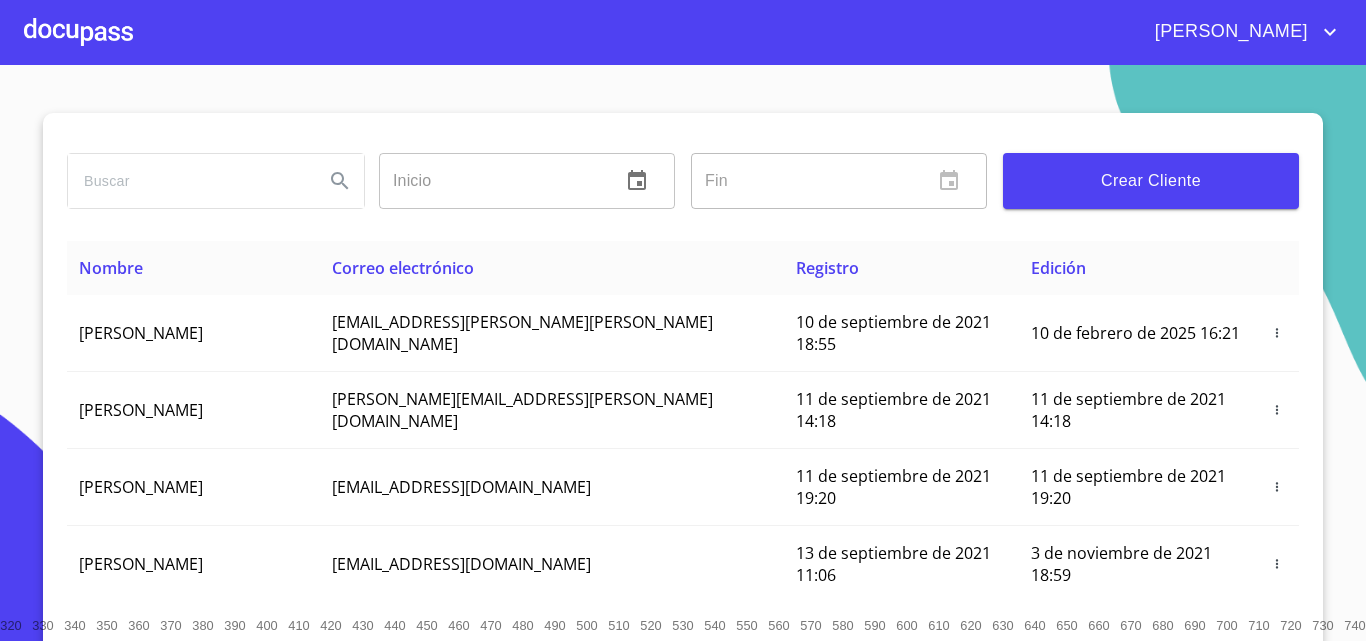 click at bounding box center (188, 181) 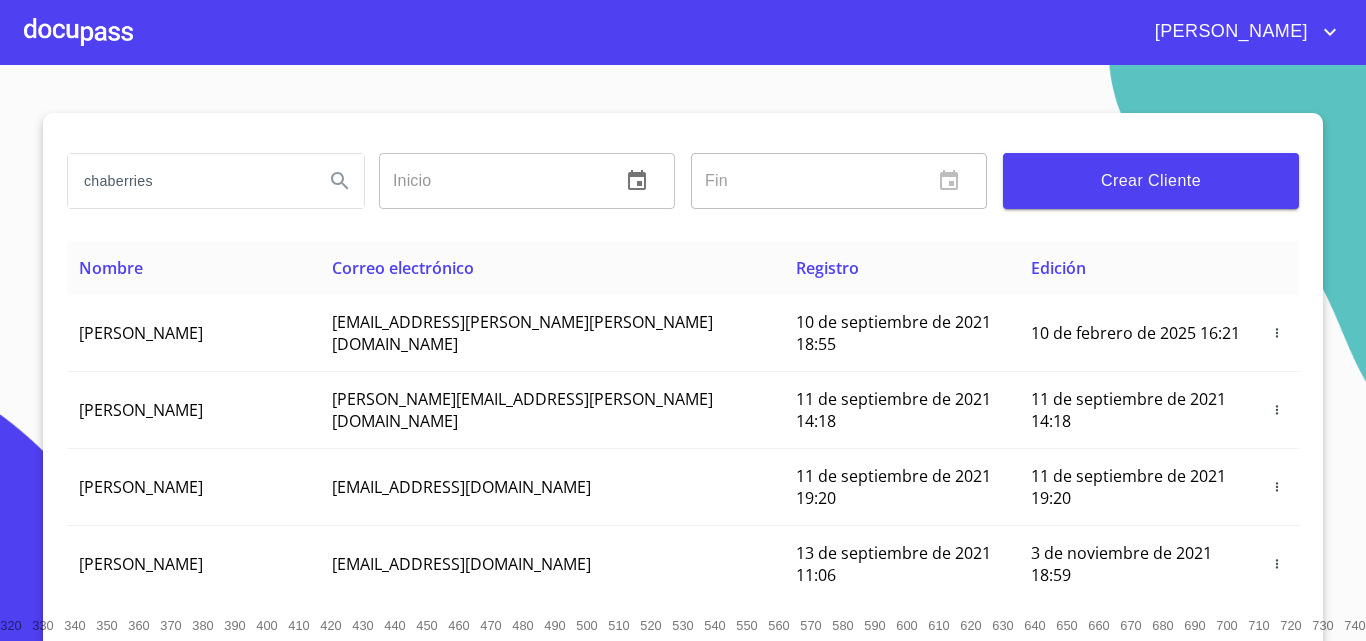 type on "chaberries" 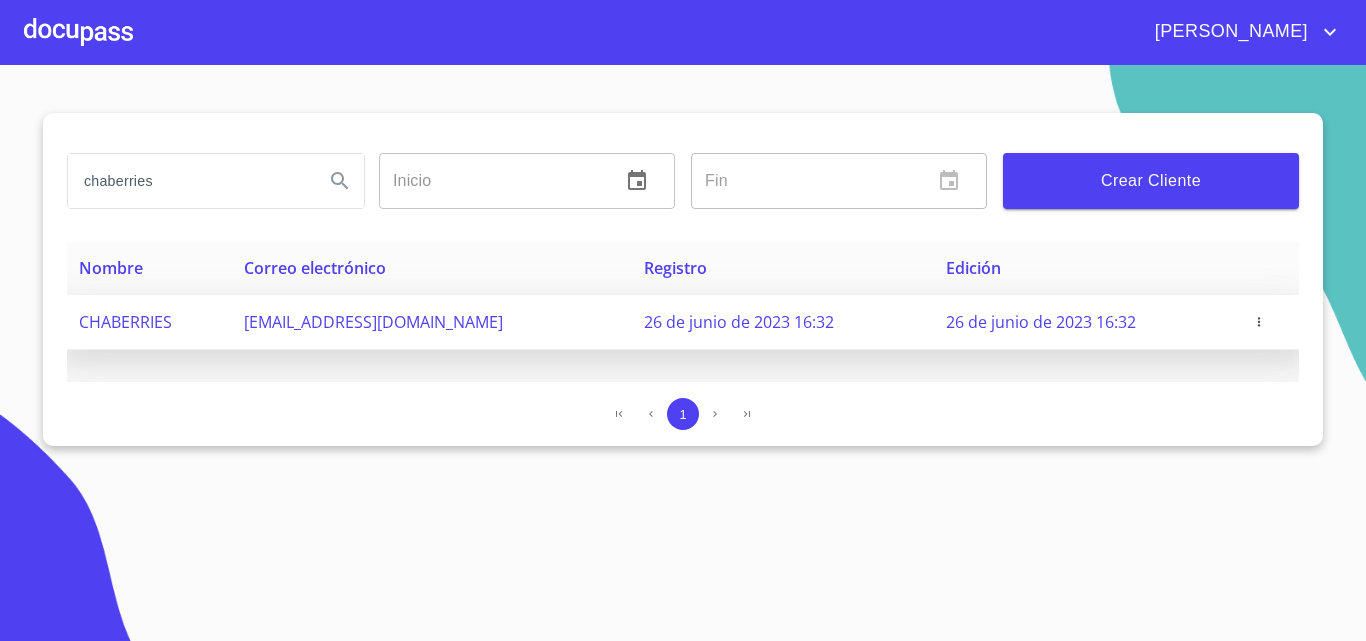 click at bounding box center (1268, 322) 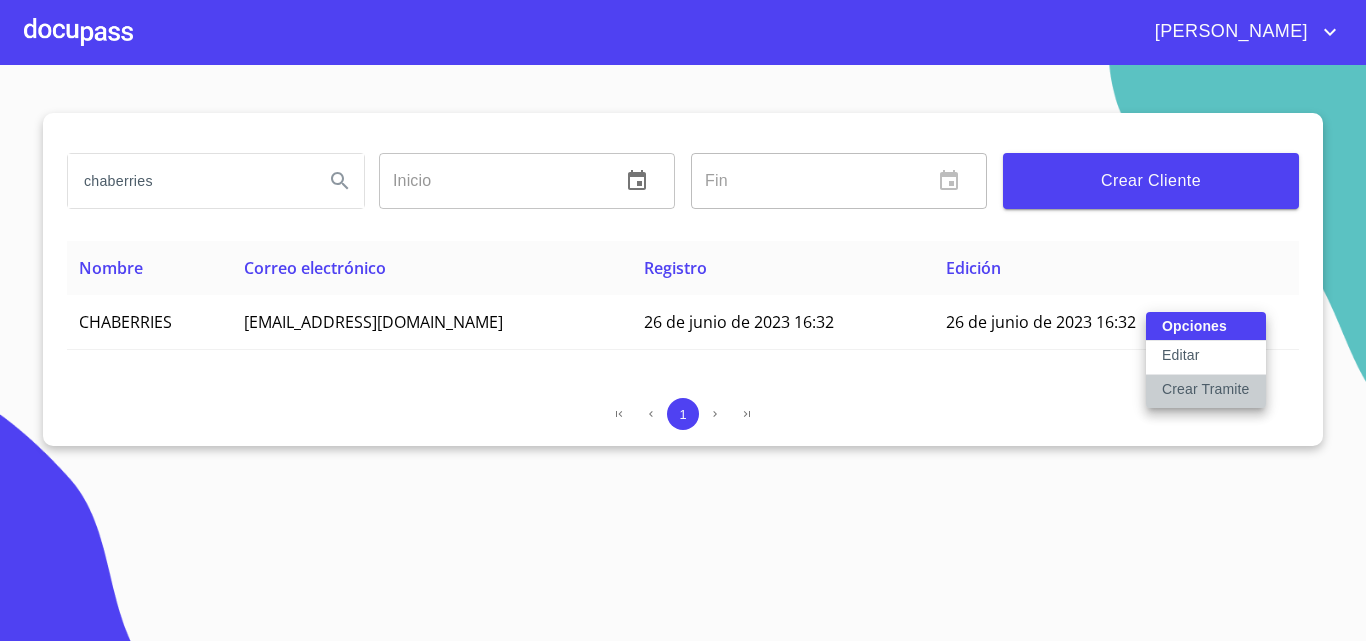 click on "Crear Tramite" at bounding box center (1206, 389) 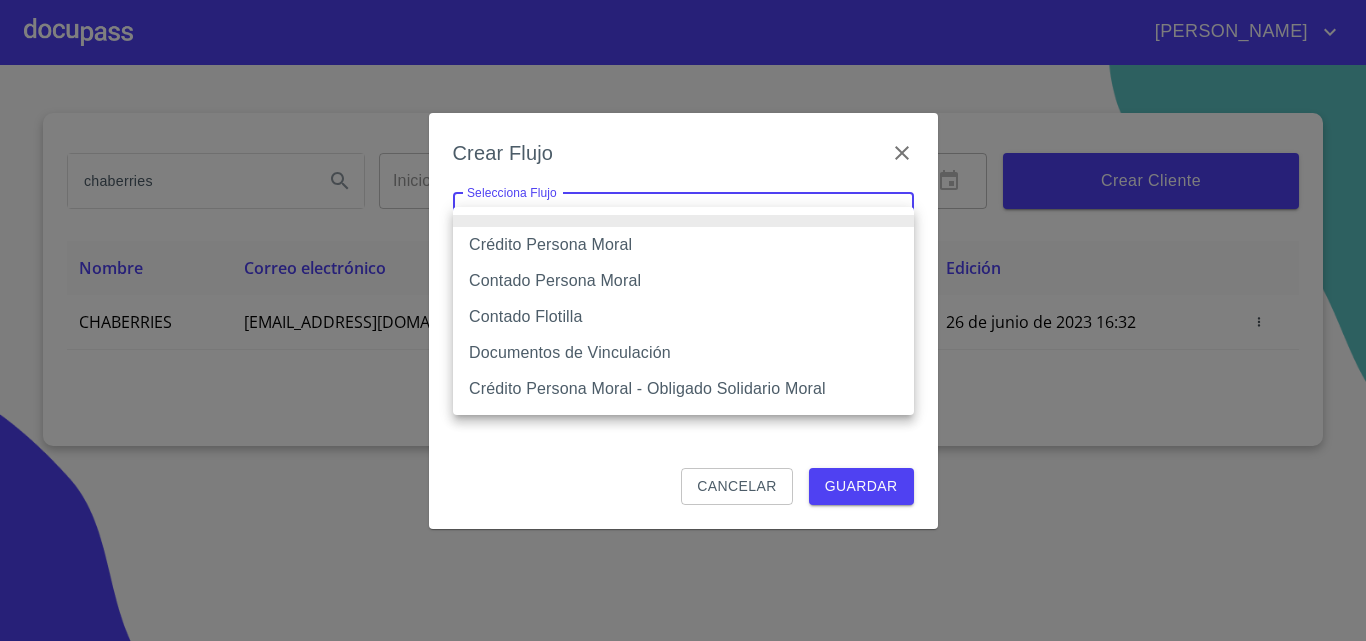 click on "[PERSON_NAME] Inicio ​ Fin ​ Crear Cliente Nombre   Correo electrónico   Registro   Edición     CHABERRIES  [EMAIL_ADDRESS][DOMAIN_NAME] 26 de junio de 2023 16:32 26 de junio de 2023 16:32 1
Salir Crear Flujo Selecciona Flujo ​ Selecciona Flujo Cancelar Guardar Crédito Persona Moral Contado Persona Moral Contado Flotilla Documentos de Vinculación Crédito Persona Moral - Obligado Solidario Moral" at bounding box center [683, 320] 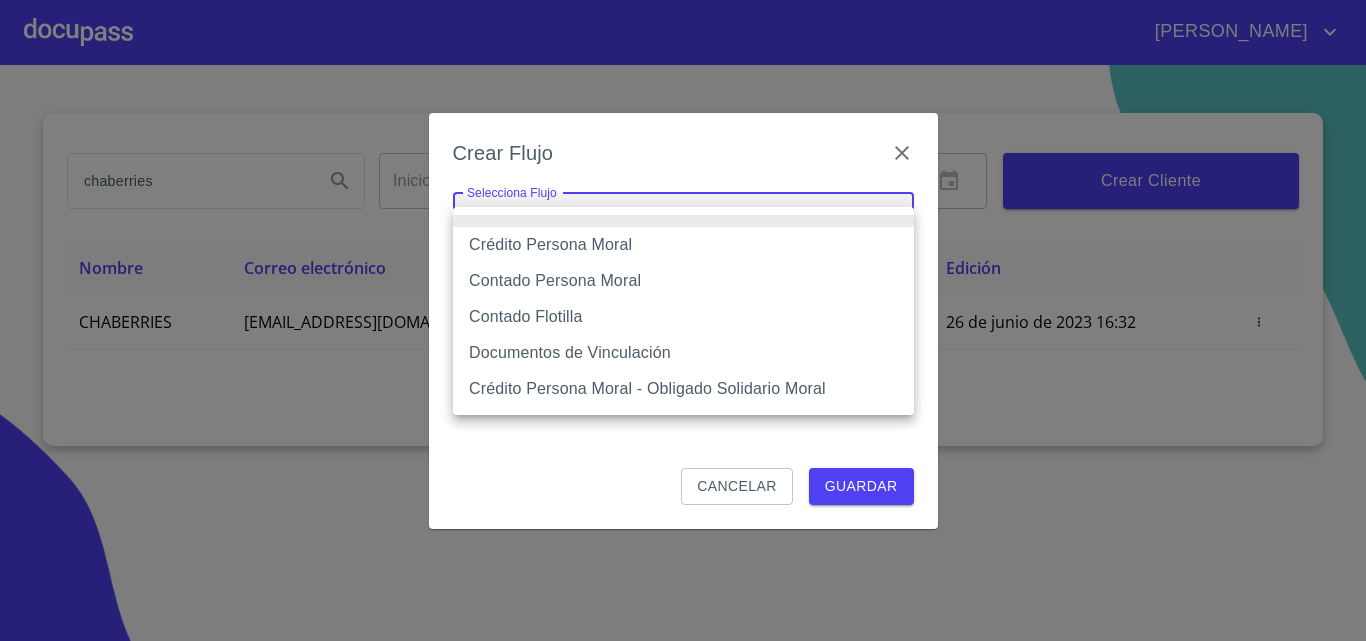 type on "614ae8207e49d67341f8d0cd" 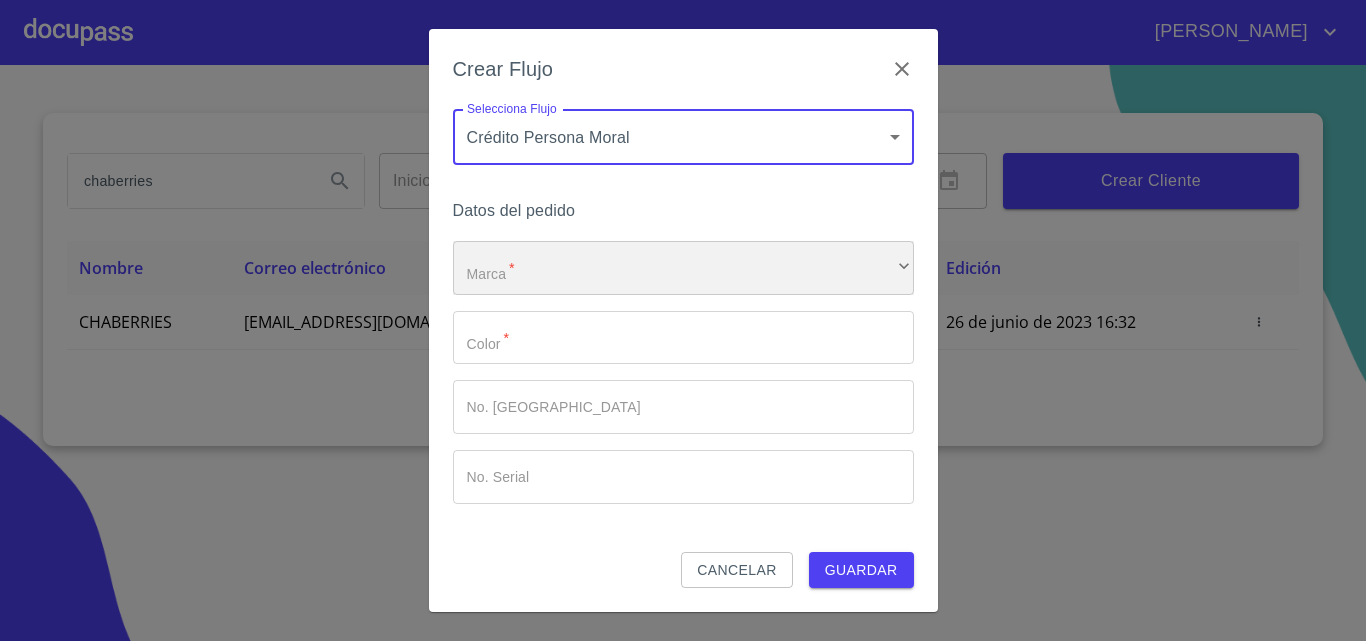 click on "​" at bounding box center (683, 268) 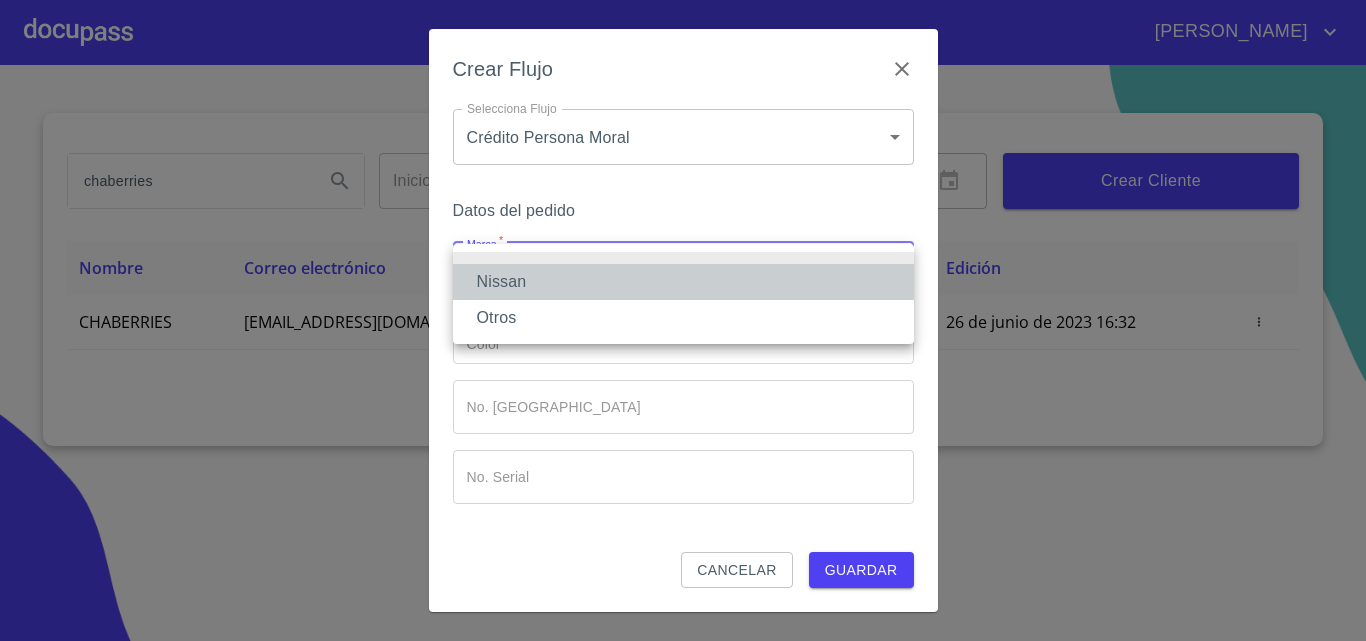 click on "Nissan" at bounding box center (683, 282) 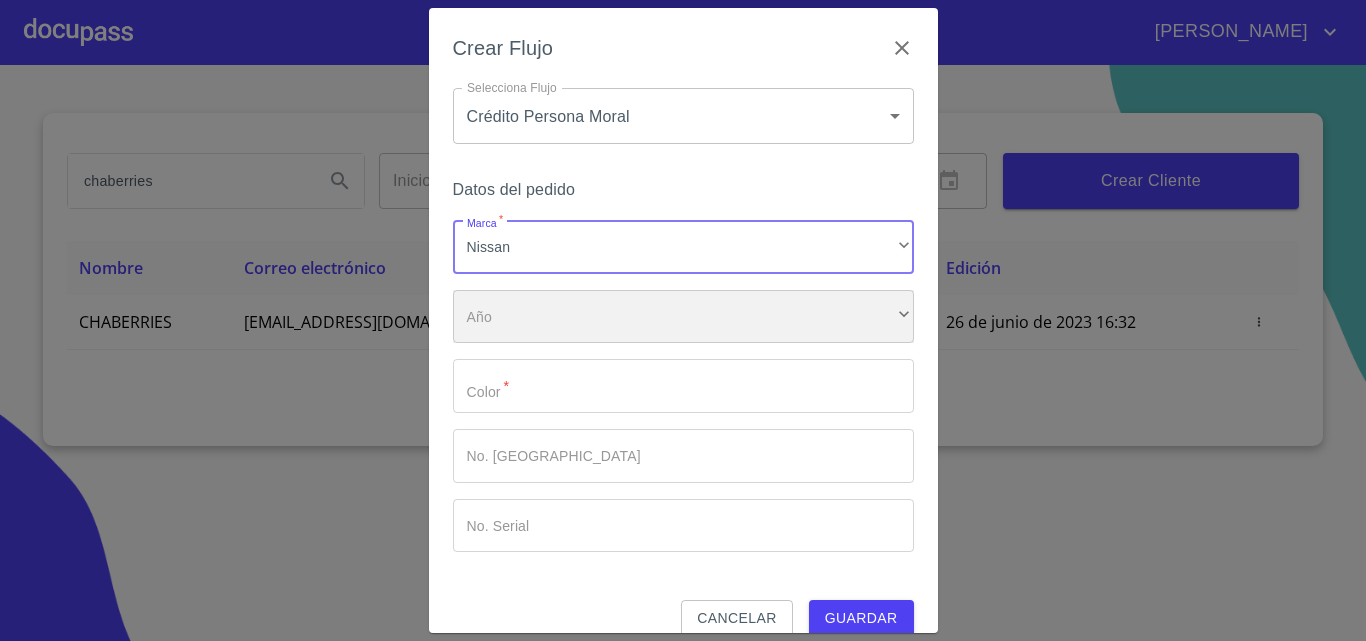 click on "​" at bounding box center (683, 317) 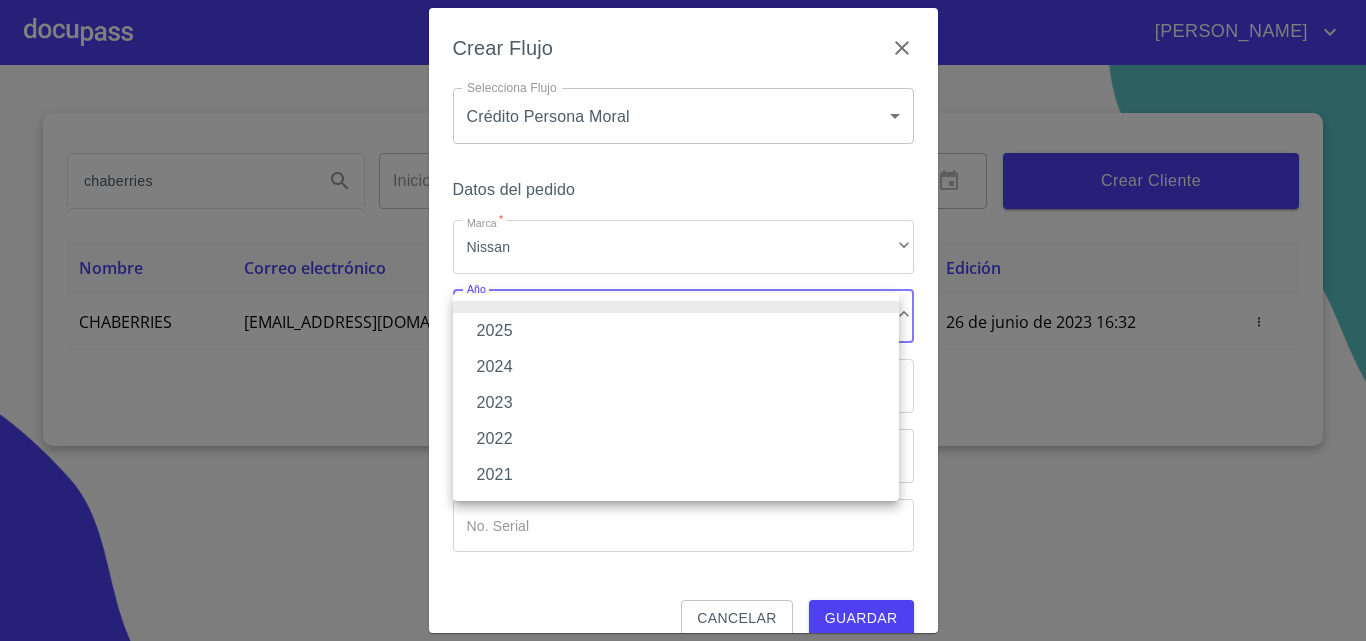 click on "2021" at bounding box center [676, 475] 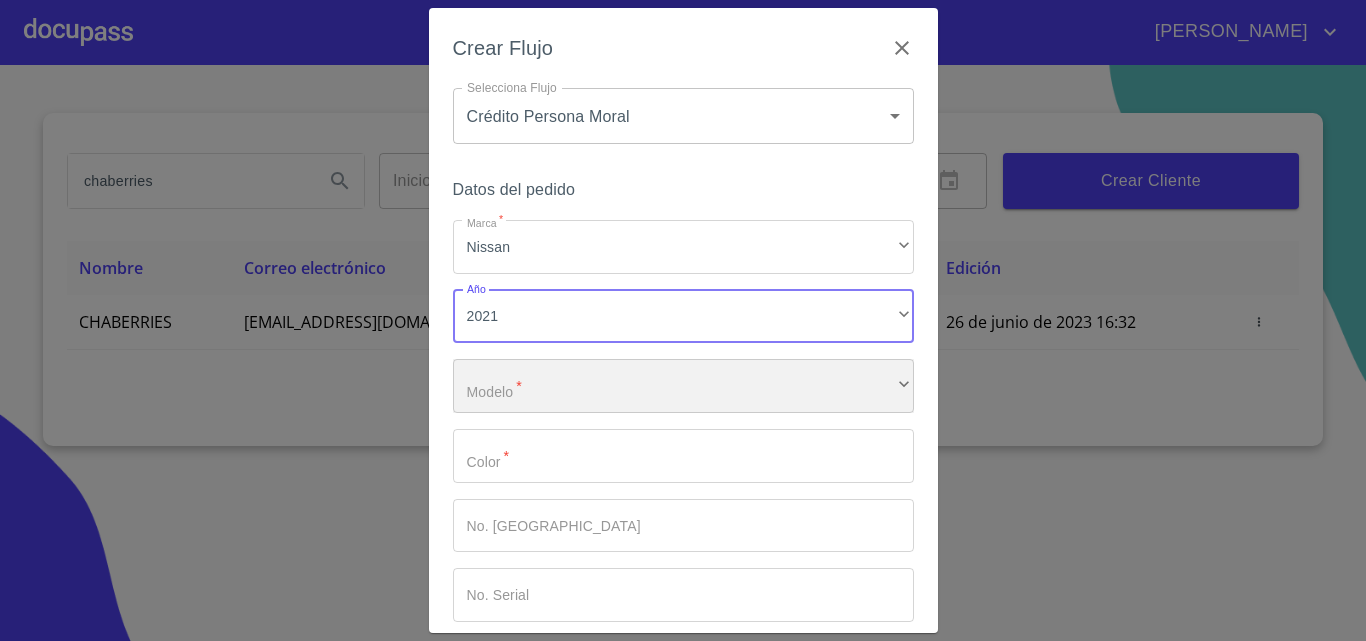 click on "​" at bounding box center (683, 386) 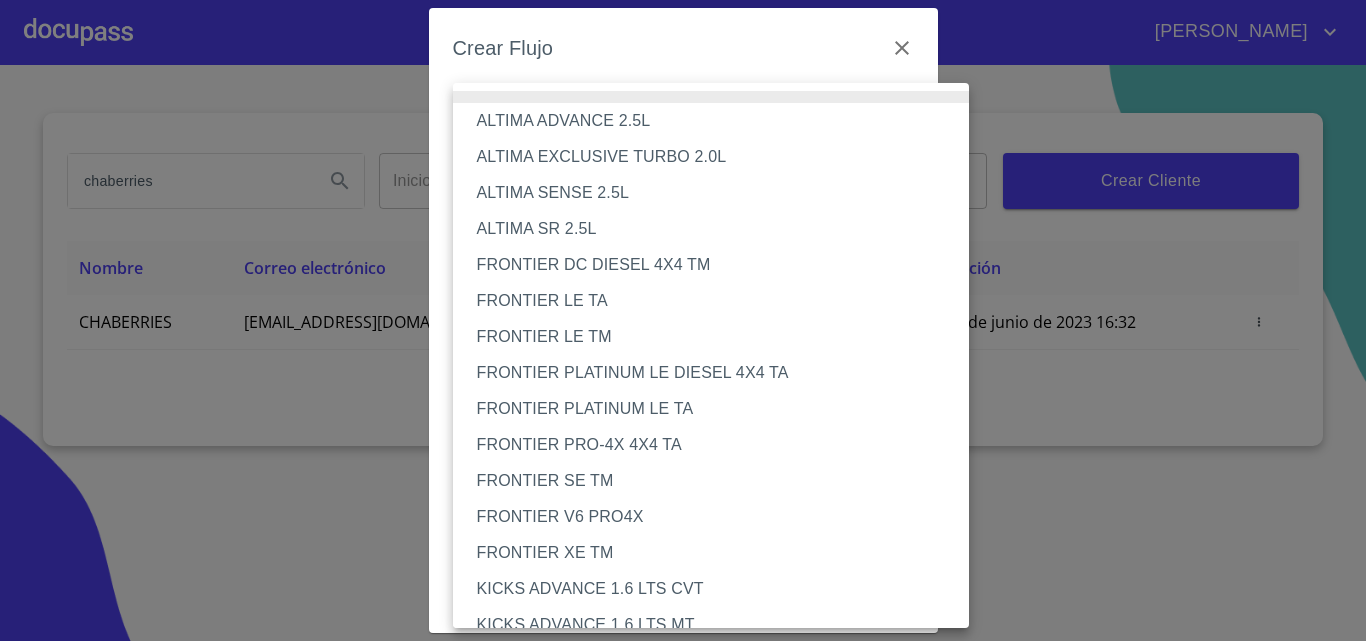 type 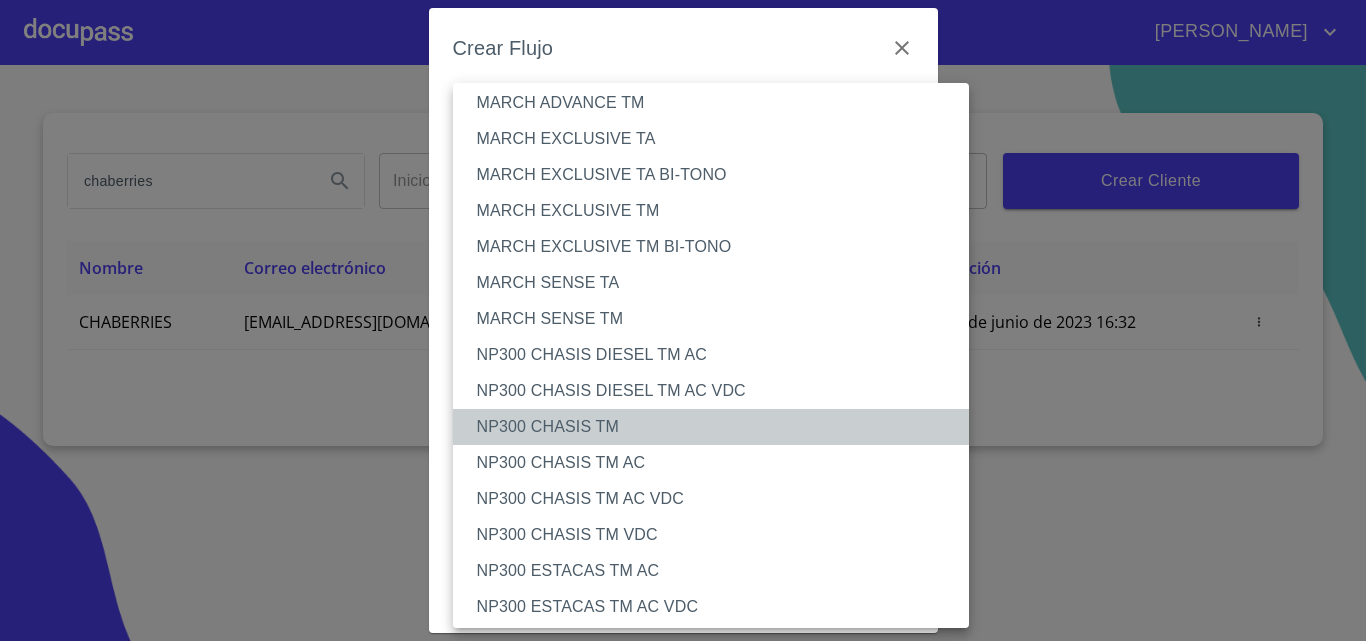 click on "NP300 CHASIS TM" at bounding box center [719, 427] 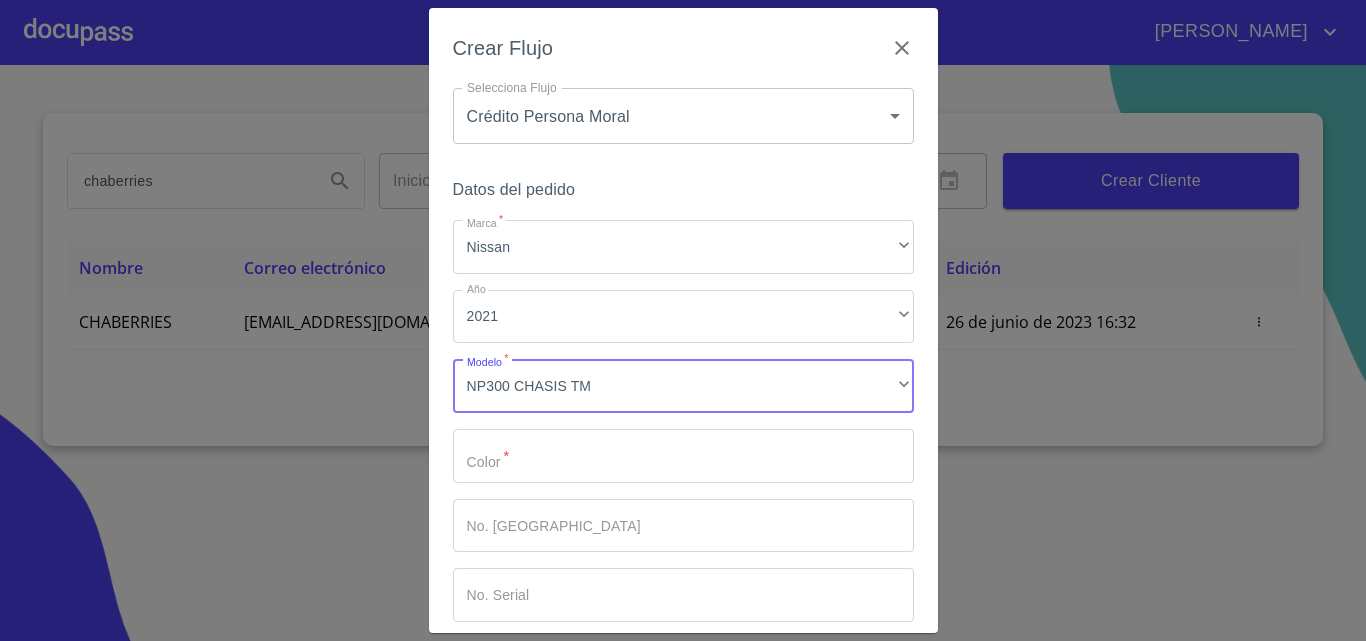 click on "Marca   *" at bounding box center [683, 456] 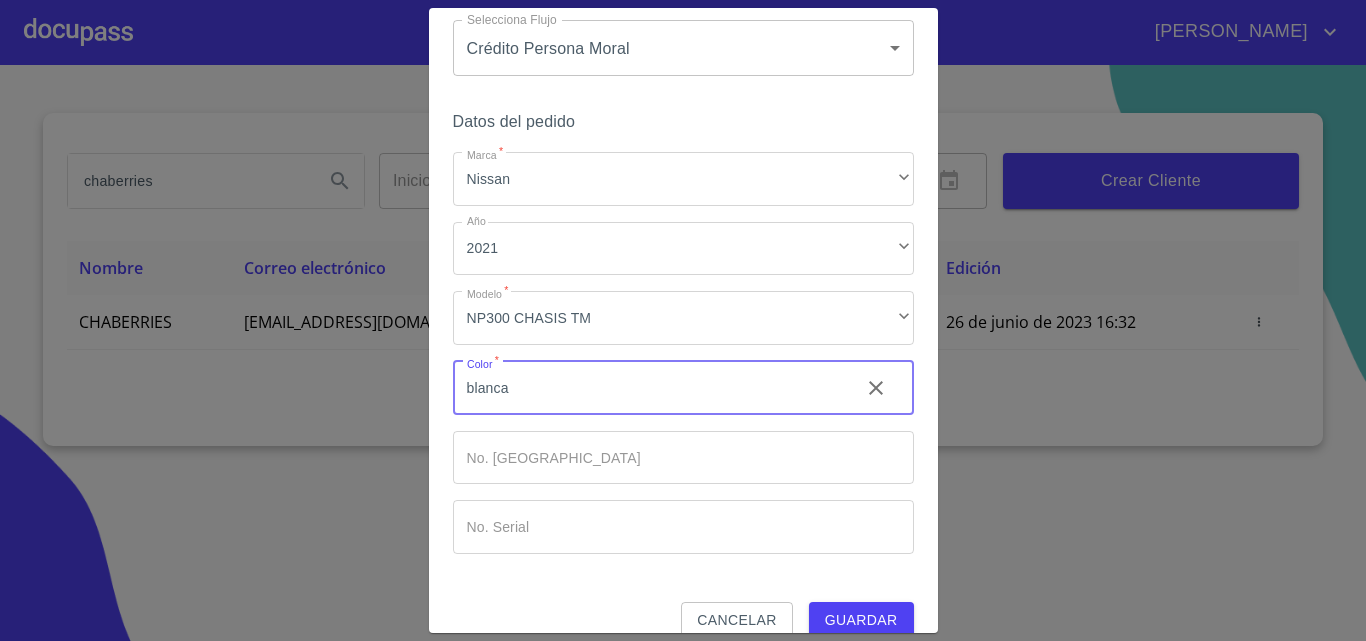 scroll, scrollTop: 97, scrollLeft: 0, axis: vertical 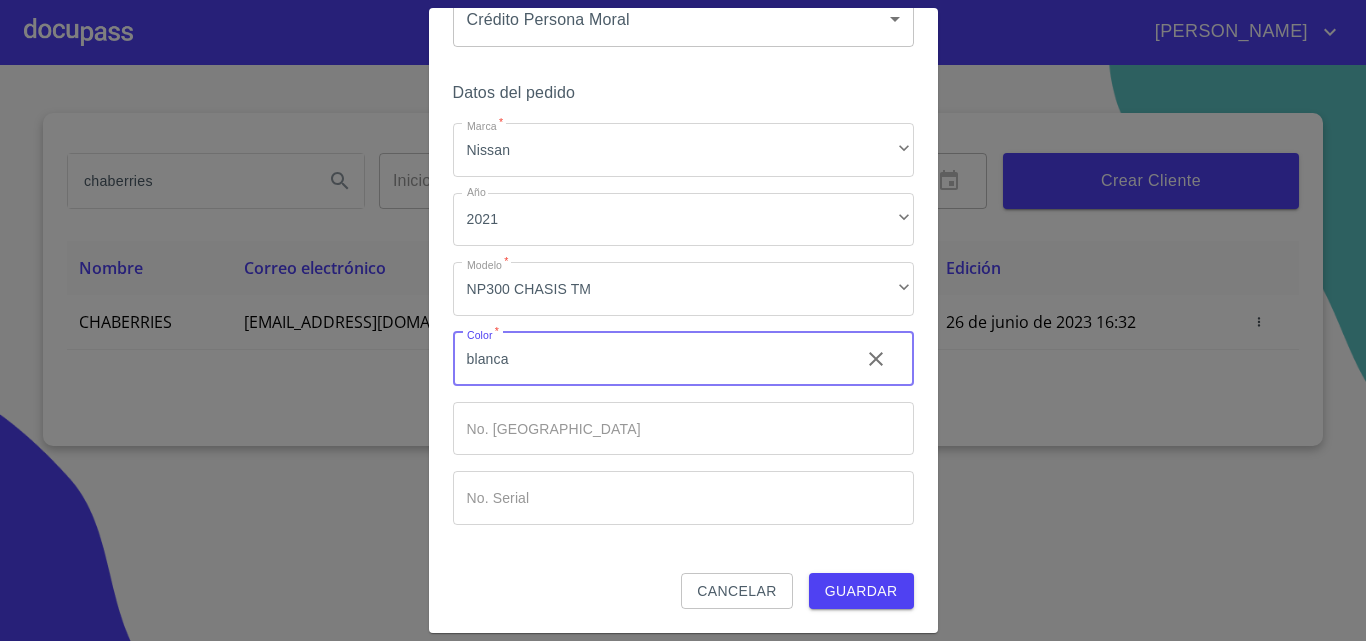 type on "blanca" 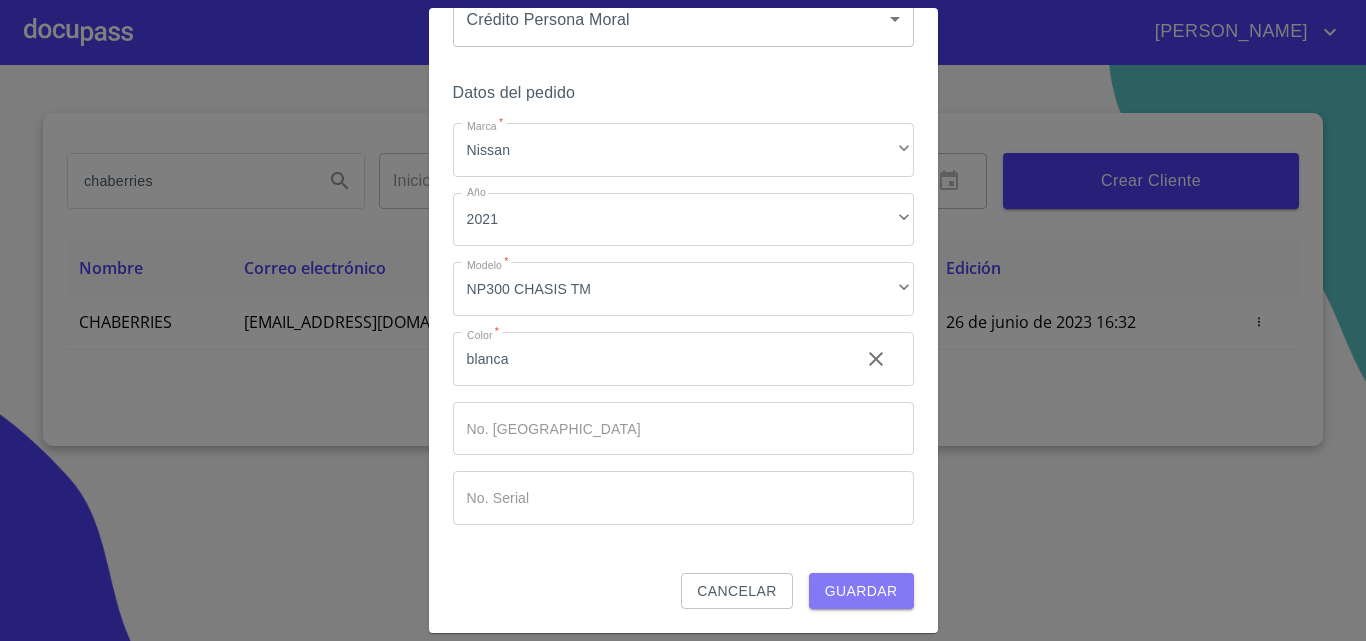 click on "Guardar" at bounding box center [861, 591] 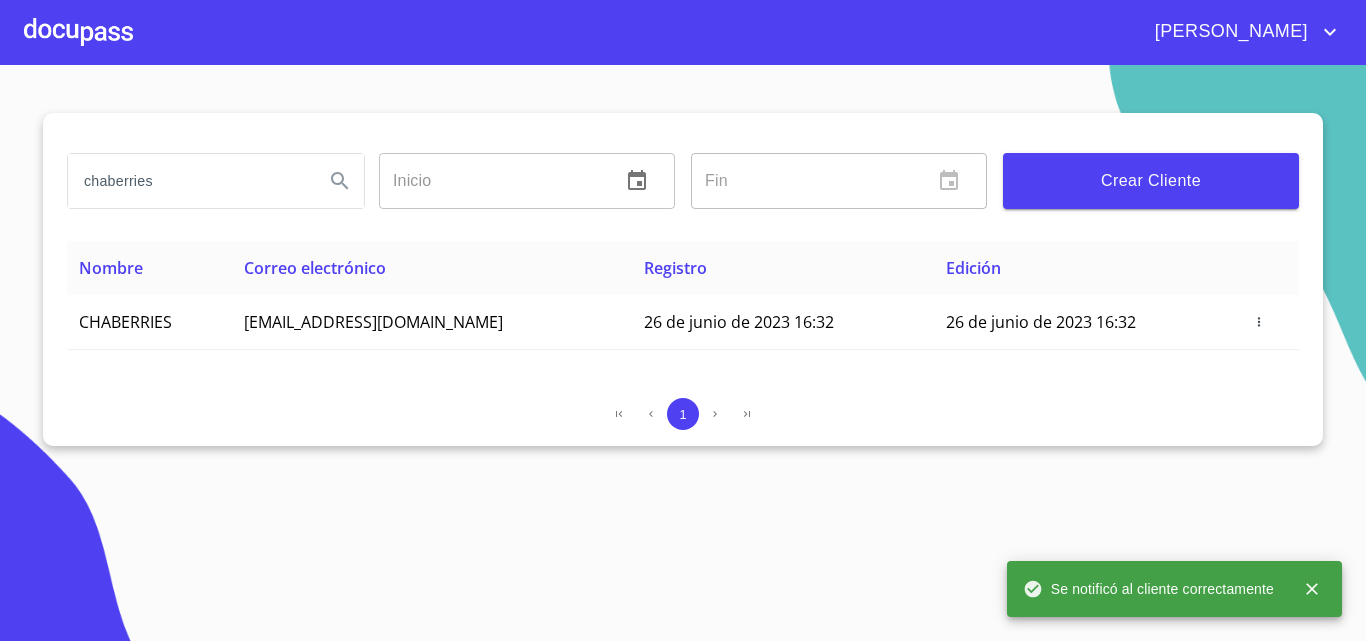 click at bounding box center [78, 32] 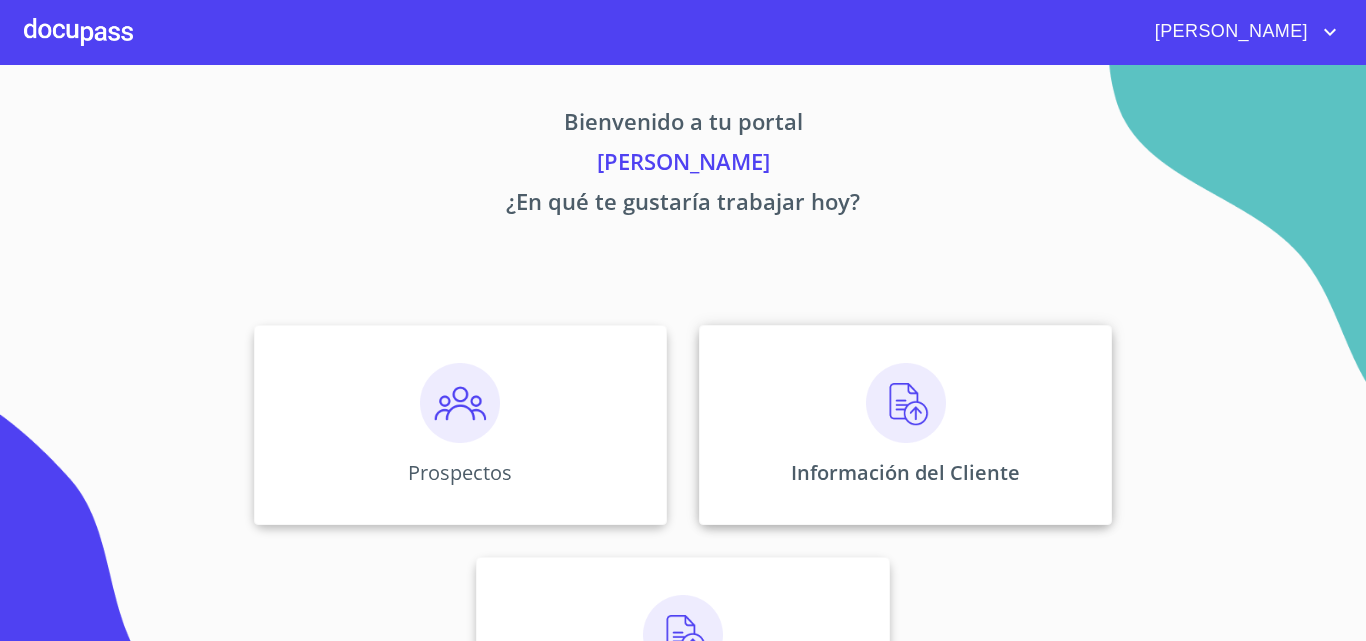 click at bounding box center (906, 403) 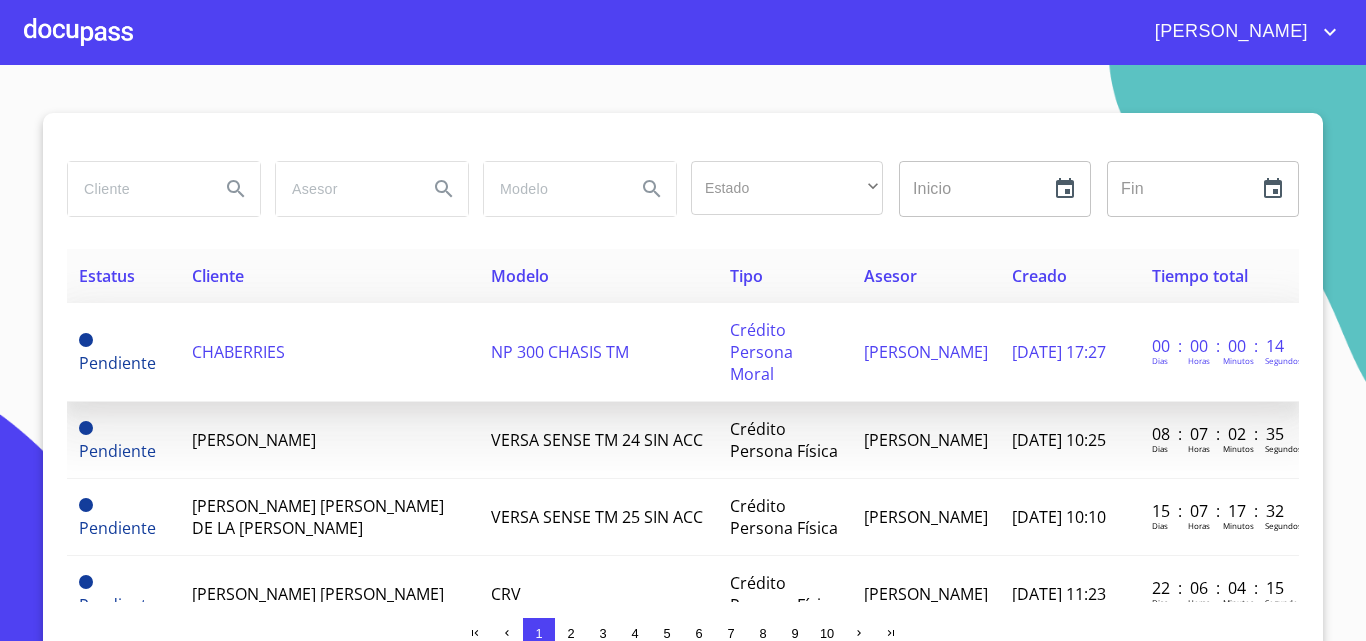 click on "CHABERRIES" at bounding box center [330, 352] 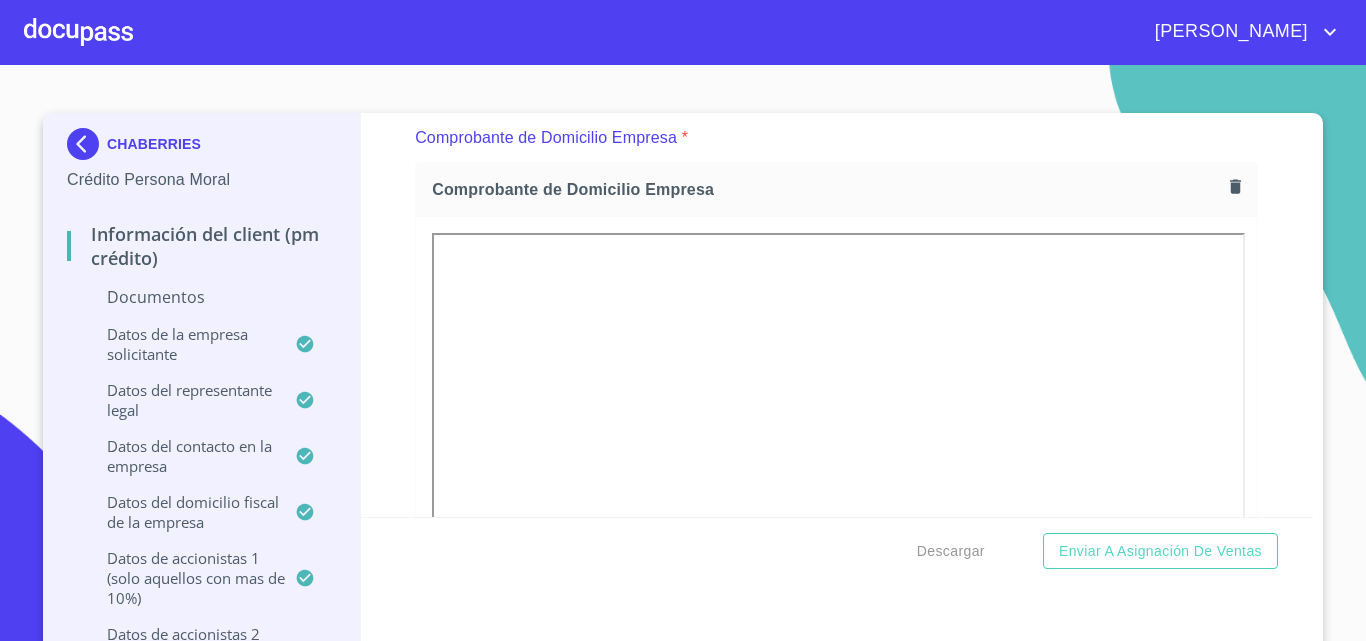 scroll, scrollTop: 1100, scrollLeft: 0, axis: vertical 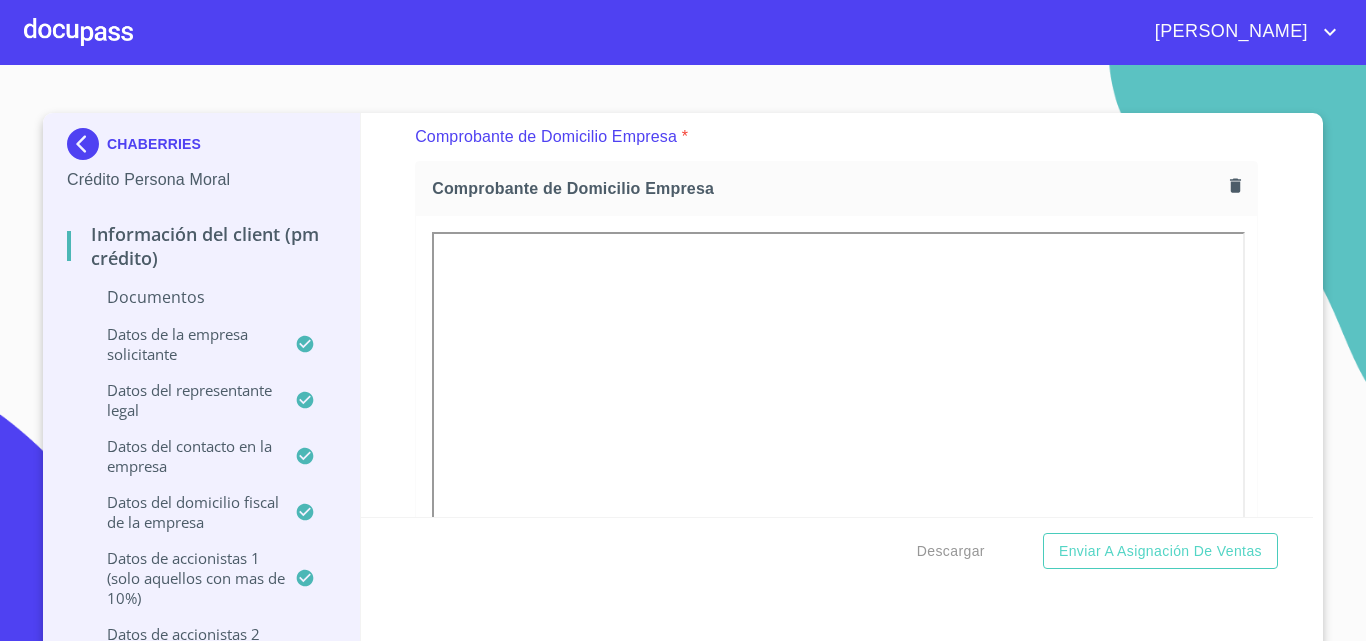 click on "Información del Client (PM crédito)   Documentos Documento de identificación representante legal.   * INE ​ Identificación Oficial Representante Legal * Identificación Oficial Representante Legal Identificación Oficial Representante Legal Comprobante de Domicilio Empresa * Comprobante de Domicilio Empresa Comprobante de Domicilio Empresa Fuente de ingresos   * Independiente/Dueño de negocio/Persona Moral ​ Comprobante de Ingresos mes 1 * Arrastra o selecciona el (los) documento(s) para agregar Comprobante de Ingresos mes 2 * Arrastra o selecciona el (los) documento(s) para agregar Comprobante de Ingresos mes 3 * Arrastra o selecciona el (los) documento(s) para agregar [PERSON_NAME] de Situación Fiscal Empresa * [PERSON_NAME] de Situación Fiscal Empresa [PERSON_NAME] de Situación Fiscal Empresa Acta Constitutiva con poderes * Acta Constitutiva con poderes Acta Constitutiva con poderes Declaración Anual con Acuse * Declaración Anual con Acuse Declaración Anual con Acuse   * INE ​ * * * *   * *" at bounding box center [837, 315] 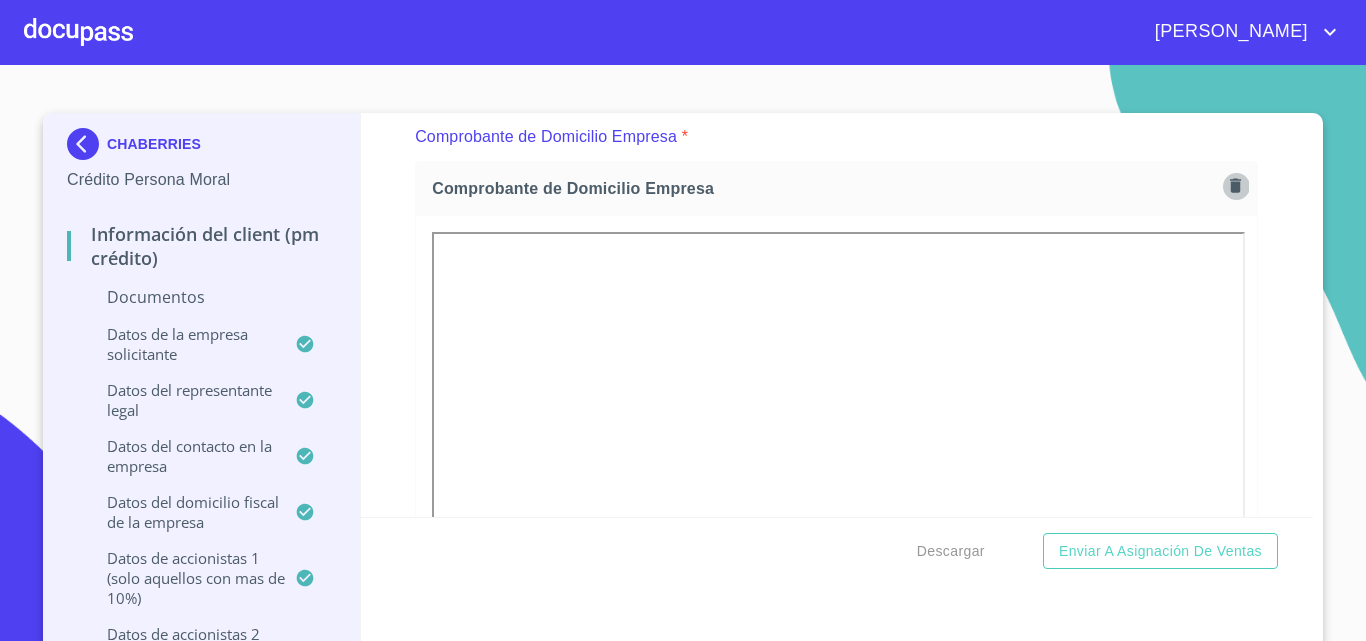 click 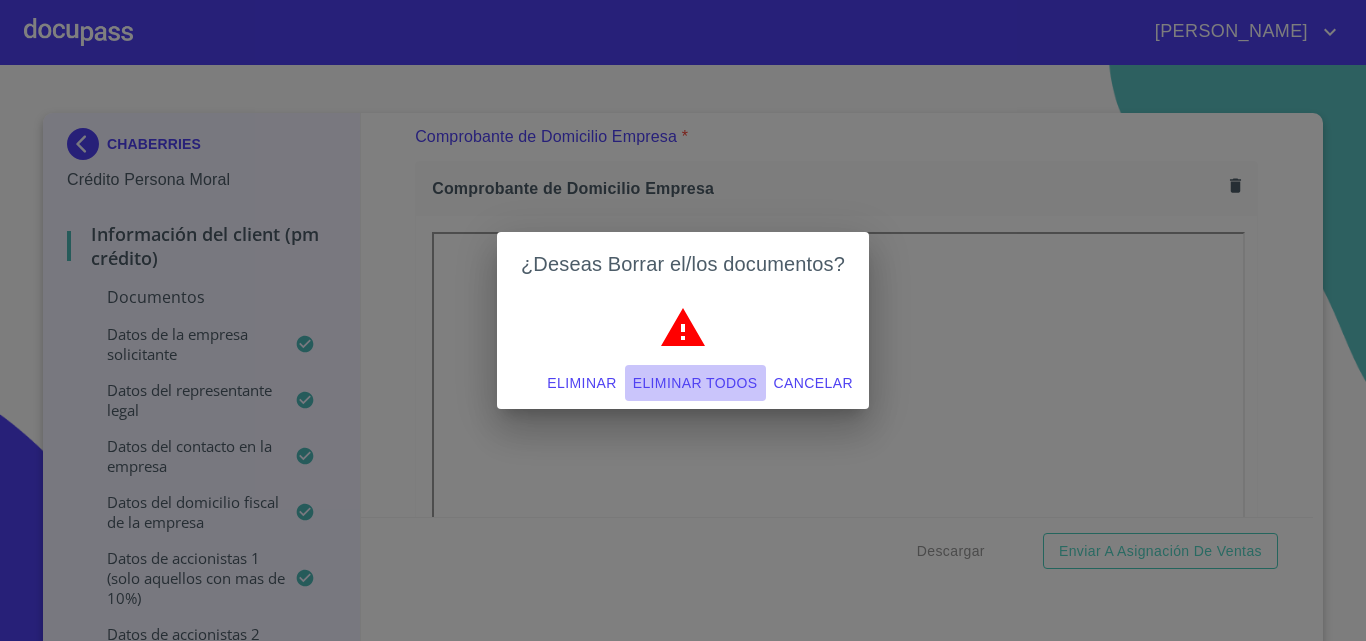 click on "Eliminar todos" at bounding box center (695, 383) 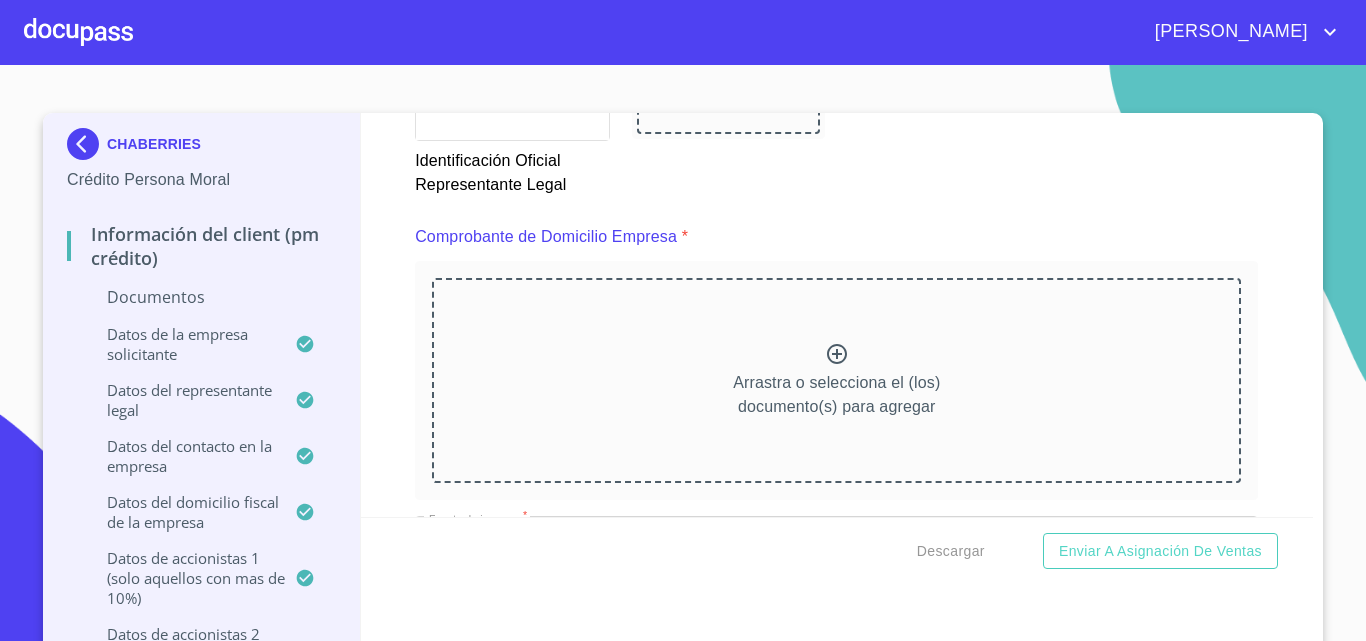 scroll, scrollTop: 900, scrollLeft: 0, axis: vertical 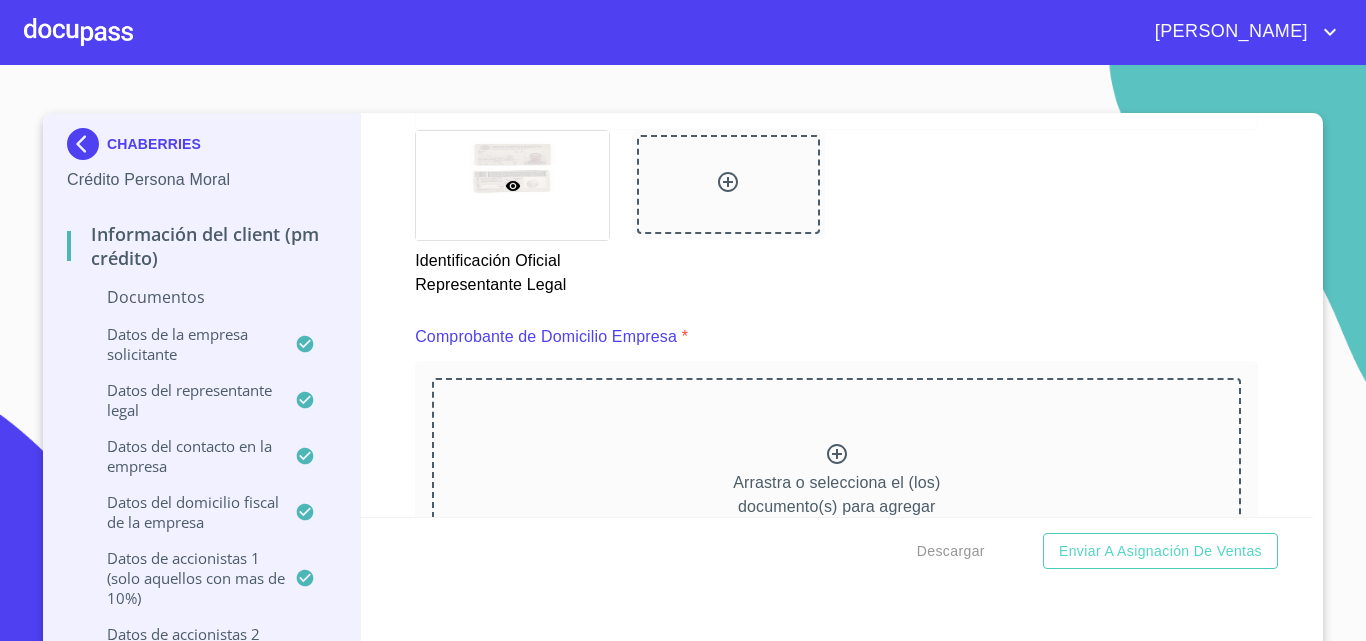 click at bounding box center [837, 456] 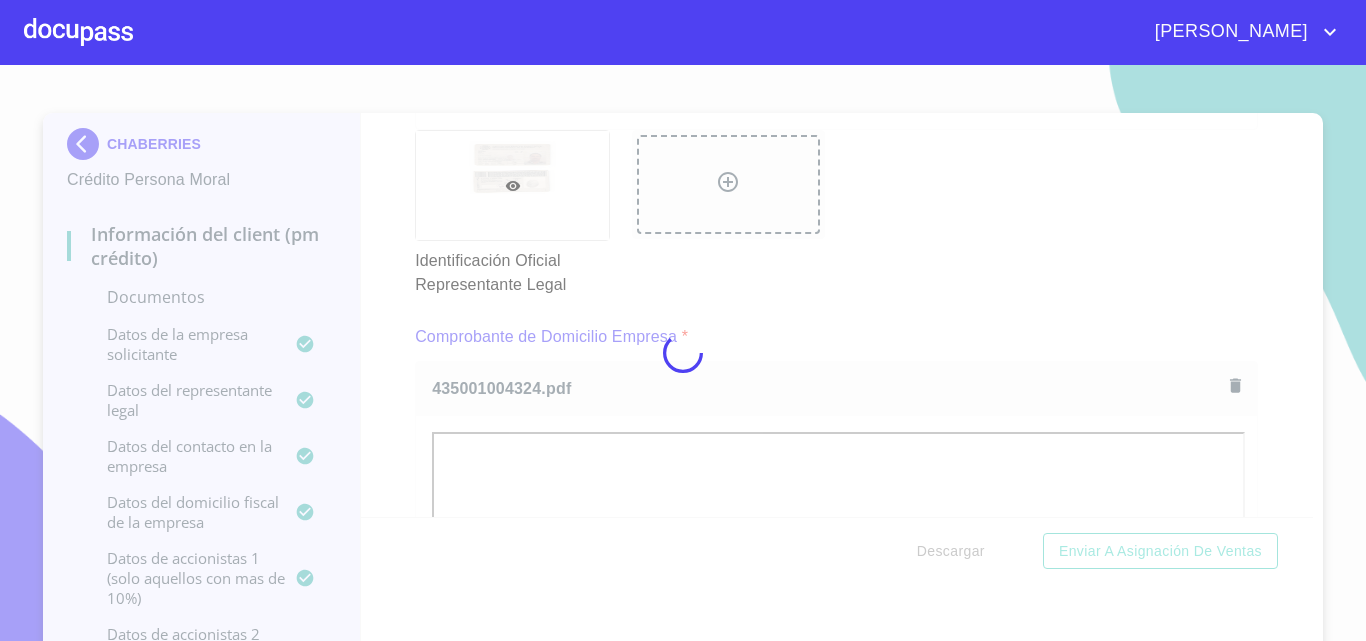 scroll, scrollTop: 17, scrollLeft: 0, axis: vertical 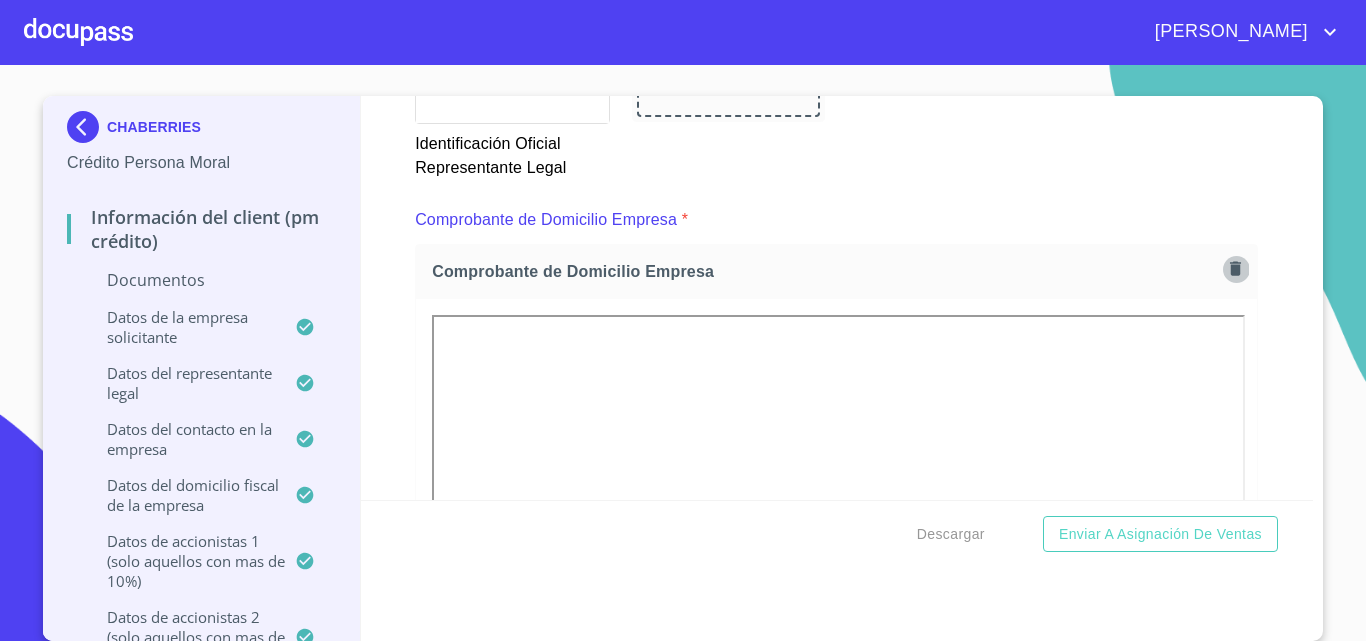 click 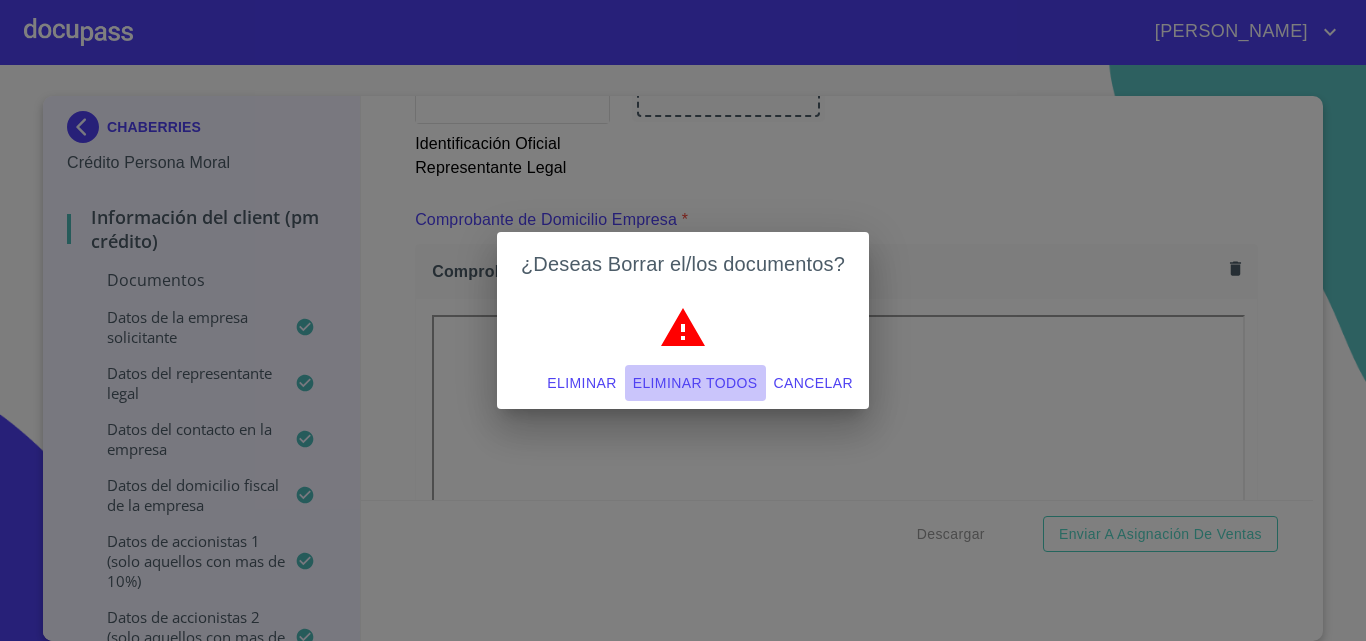 click on "Eliminar todos" at bounding box center (695, 383) 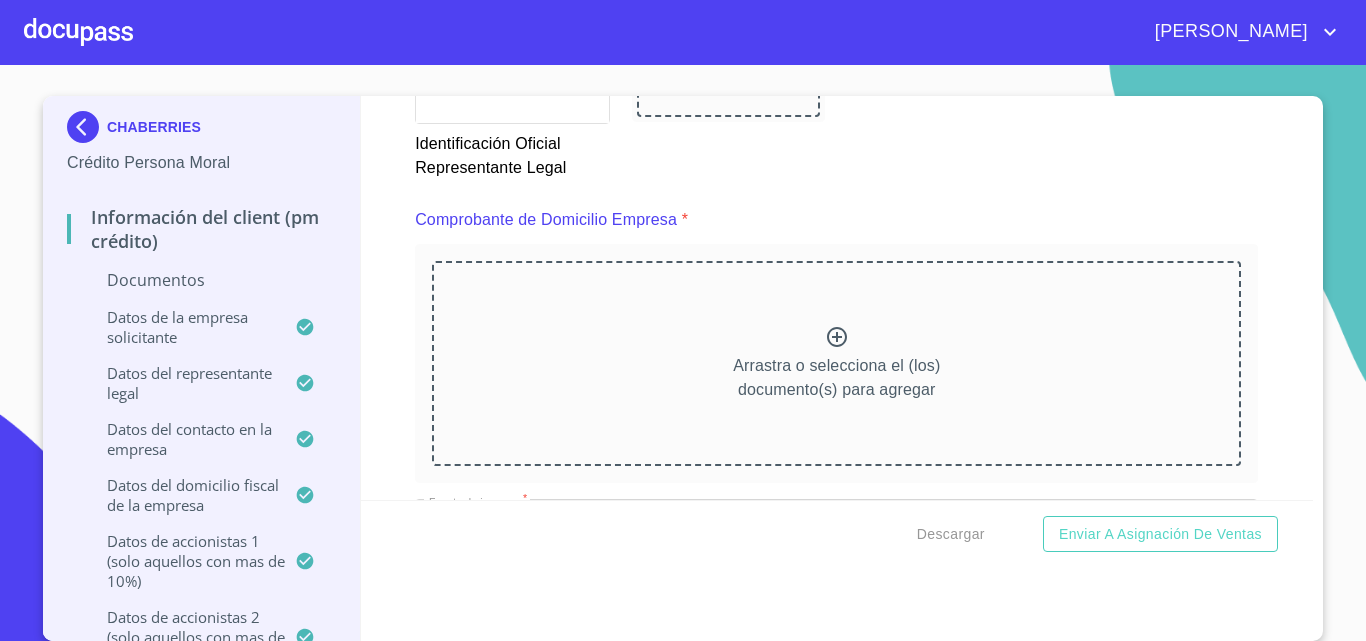 click on "Arrastra o selecciona el (los) documento(s) para agregar" at bounding box center (836, 363) 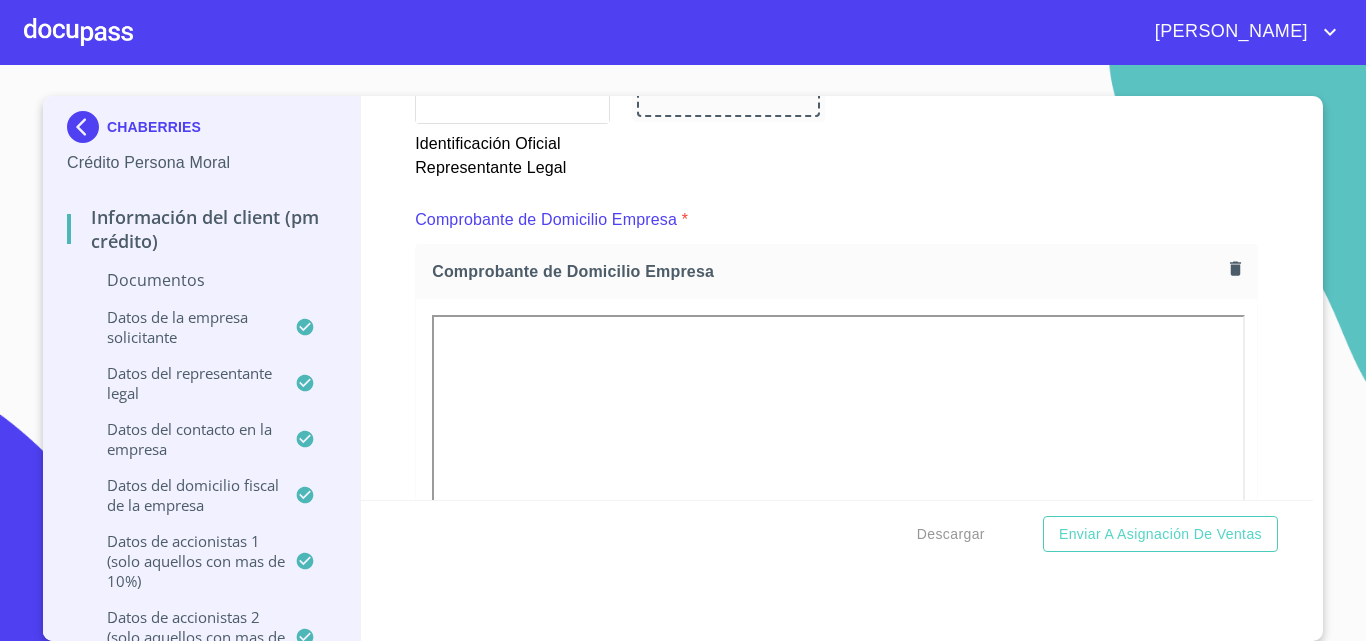 scroll, scrollTop: 1100, scrollLeft: 0, axis: vertical 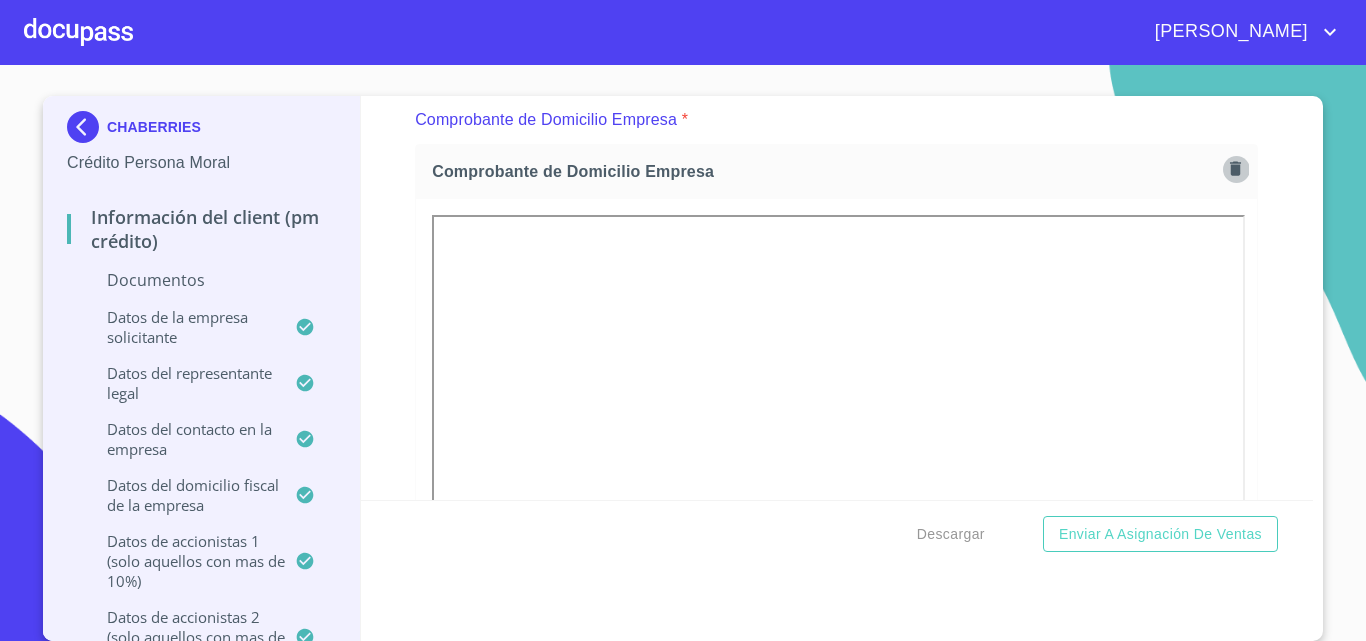 click 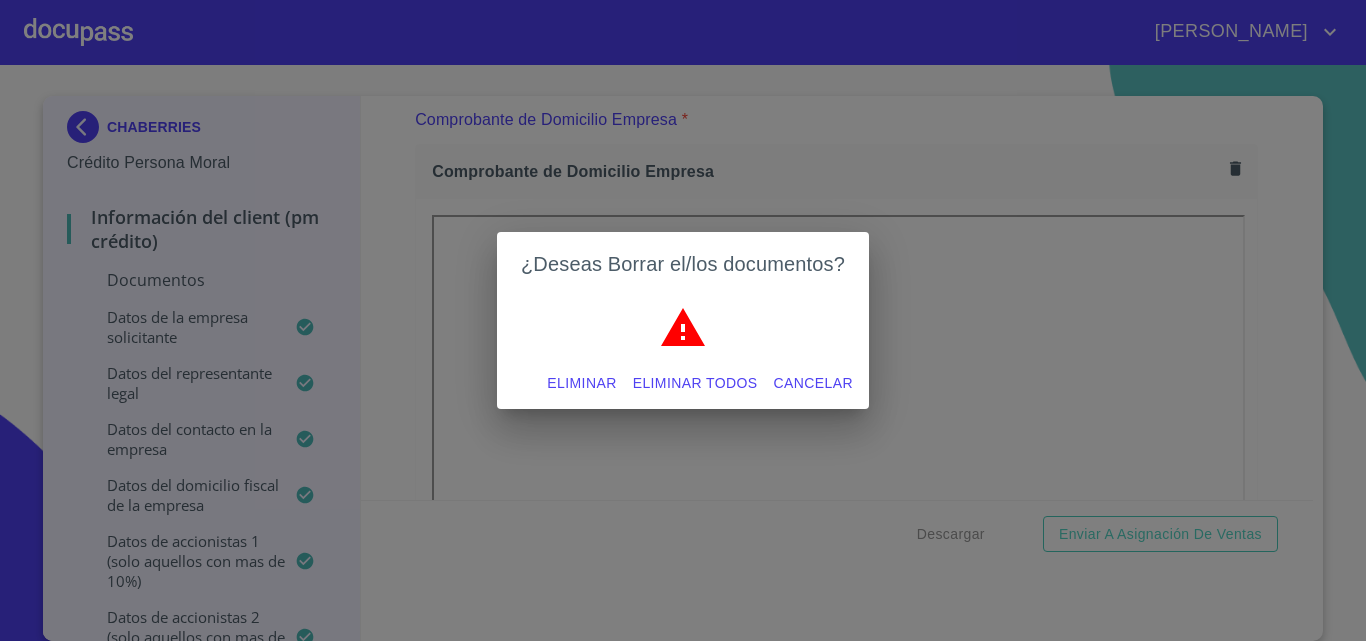 click on "Eliminar todos" at bounding box center (695, 383) 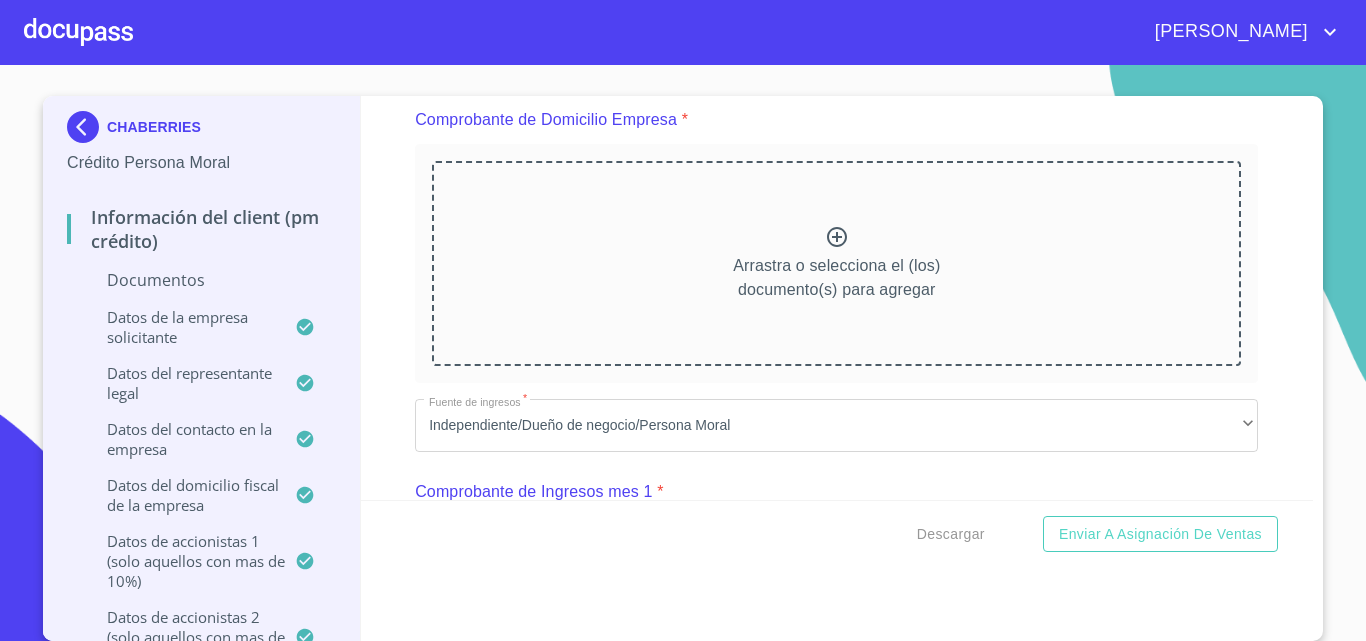 click on "Arrastra o selecciona el (los) documento(s) para agregar" at bounding box center [836, 263] 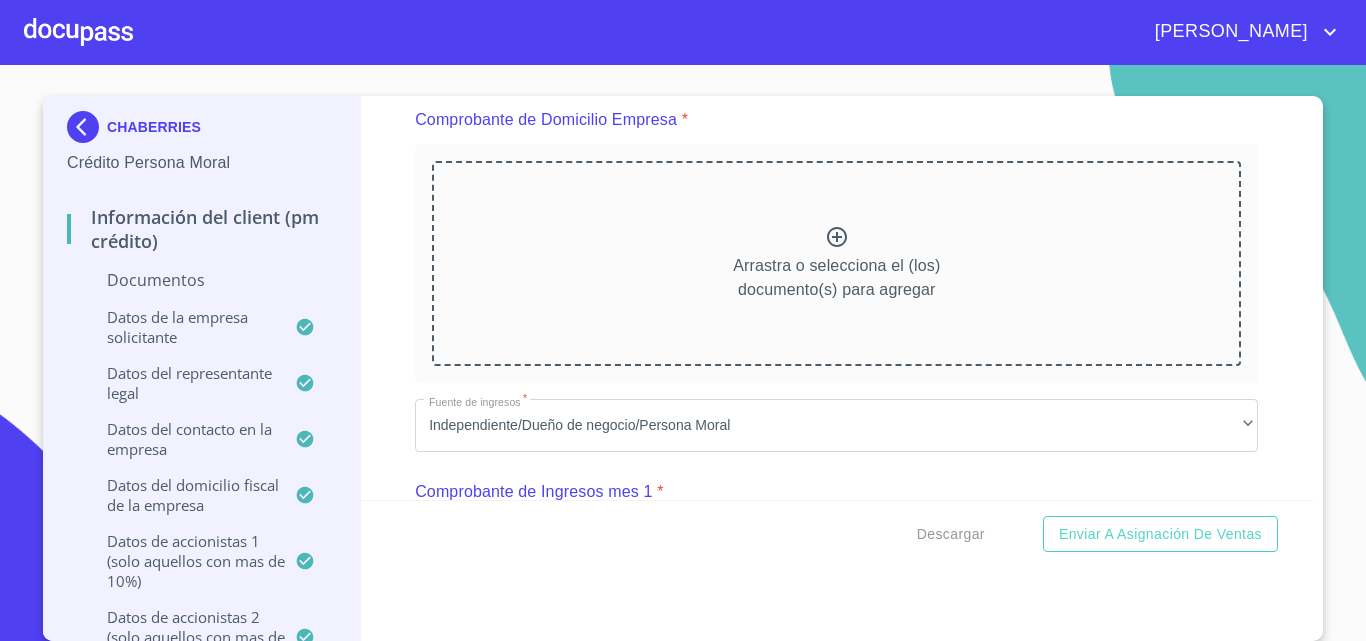 click on "Información del Client (PM crédito)   Documentos Documento de identificación representante legal.   * INE ​ Identificación Oficial Representante Legal * Identificación Oficial Representante Legal Identificación Oficial Representante Legal Comprobante de Domicilio Empresa * Arrastra o selecciona el (los) documento(s) para agregar Fuente de ingresos   * Independiente/Dueño de negocio/Persona Moral ​ Comprobante de Ingresos mes 1 * Arrastra o selecciona el (los) documento(s) para agregar Comprobante de Ingresos mes 2 * Arrastra o selecciona el (los) documento(s) para agregar Comprobante de Ingresos mes 3 * Arrastra o selecciona el (los) documento(s) para agregar [PERSON_NAME] de Situación Fiscal Empresa * [PERSON_NAME] de Situación Fiscal Empresa [PERSON_NAME] de Situación Fiscal Empresa Acta Constitutiva con poderes * Acta Constitutiva con poderes Acta Constitutiva con poderes Declaración Anual con Acuse * Declaración Anual con Acuse Declaración Anual con Acuse   * INE ​ * * * *   * ​   *" at bounding box center (837, 298) 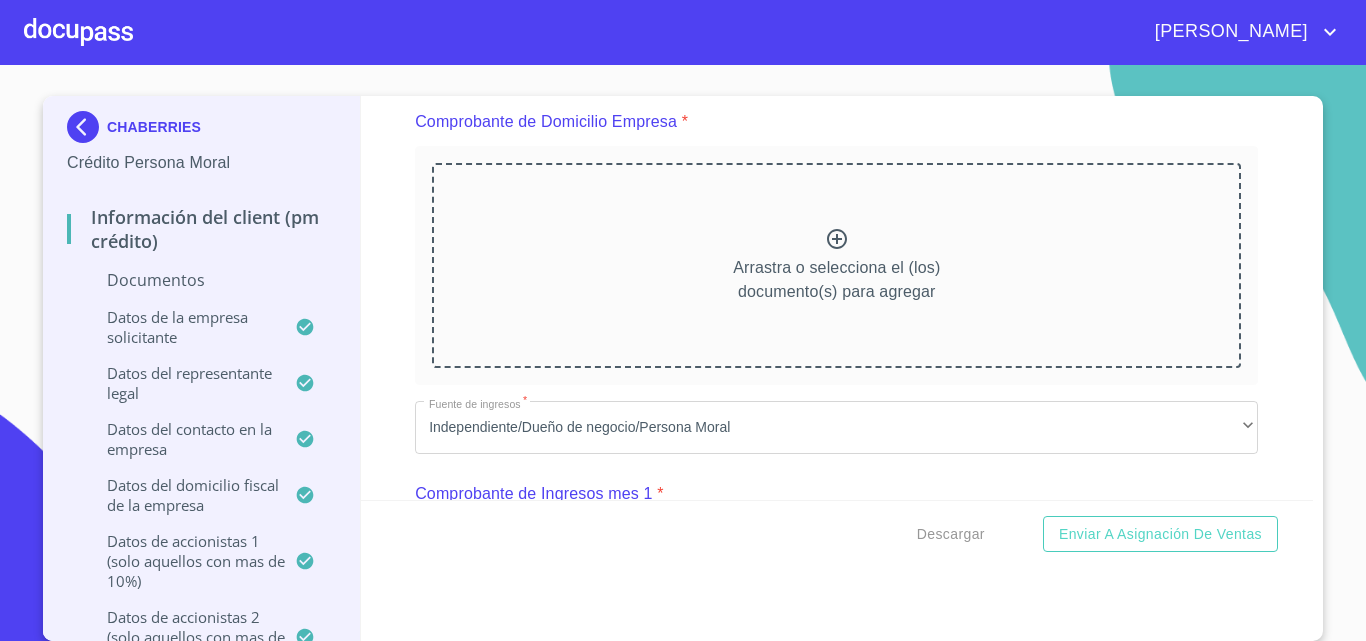 scroll, scrollTop: 1100, scrollLeft: 0, axis: vertical 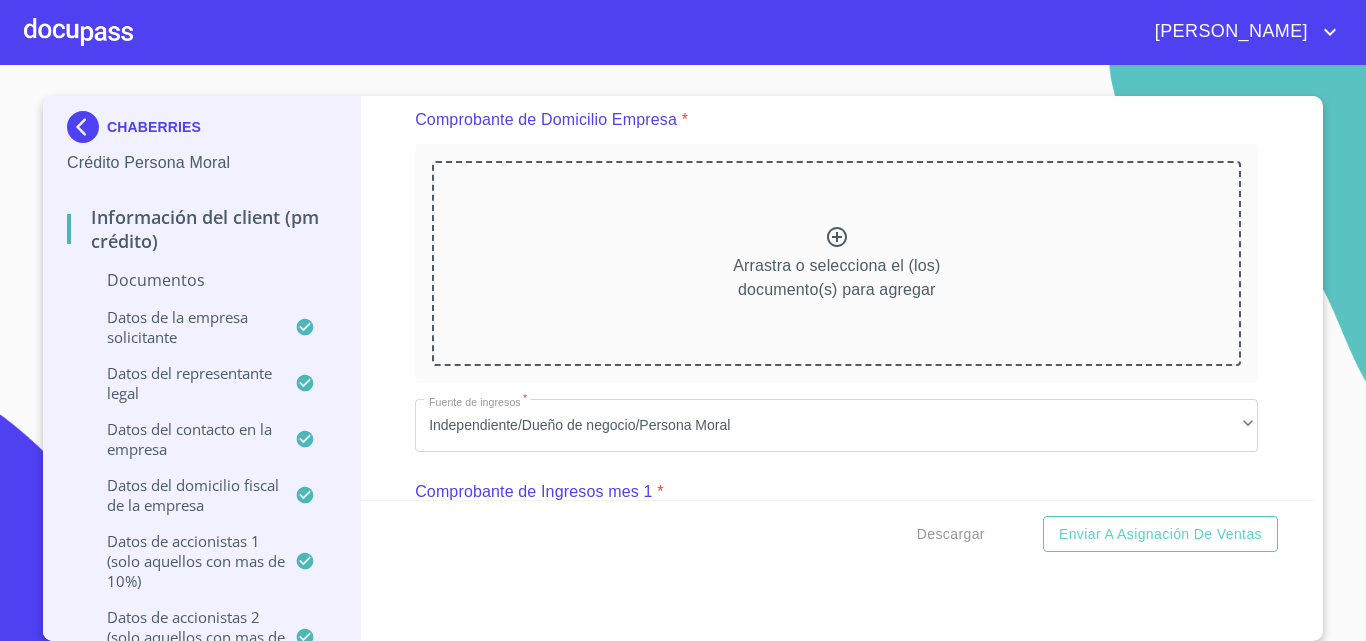 click on "Arrastra o selecciona el (los) documento(s) para agregar" at bounding box center (836, 263) 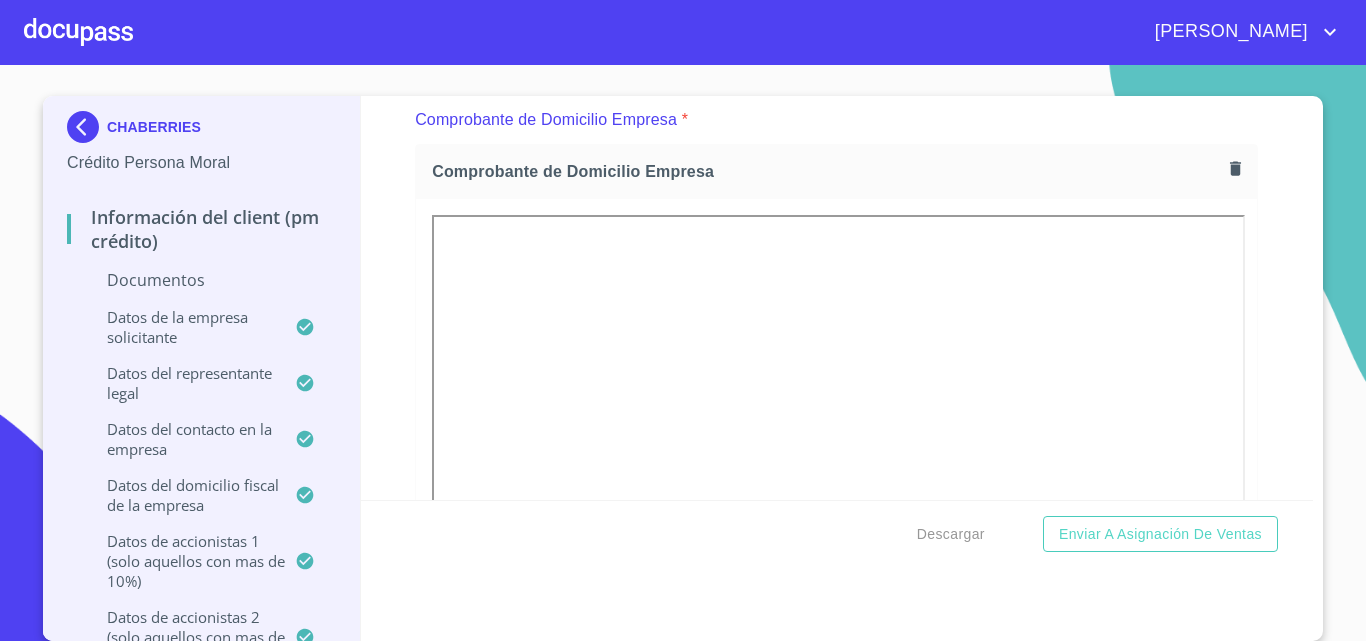 scroll, scrollTop: 1800, scrollLeft: 0, axis: vertical 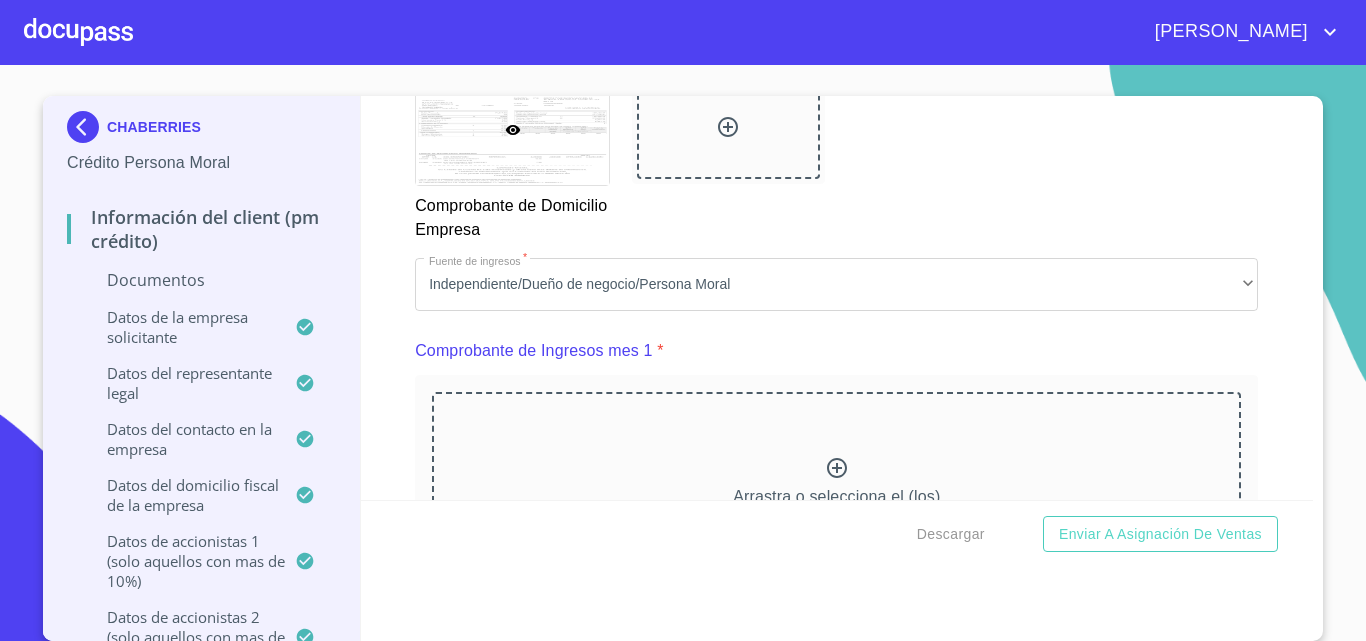 click on "Arrastra o selecciona el (los) documento(s) para agregar" at bounding box center [836, 494] 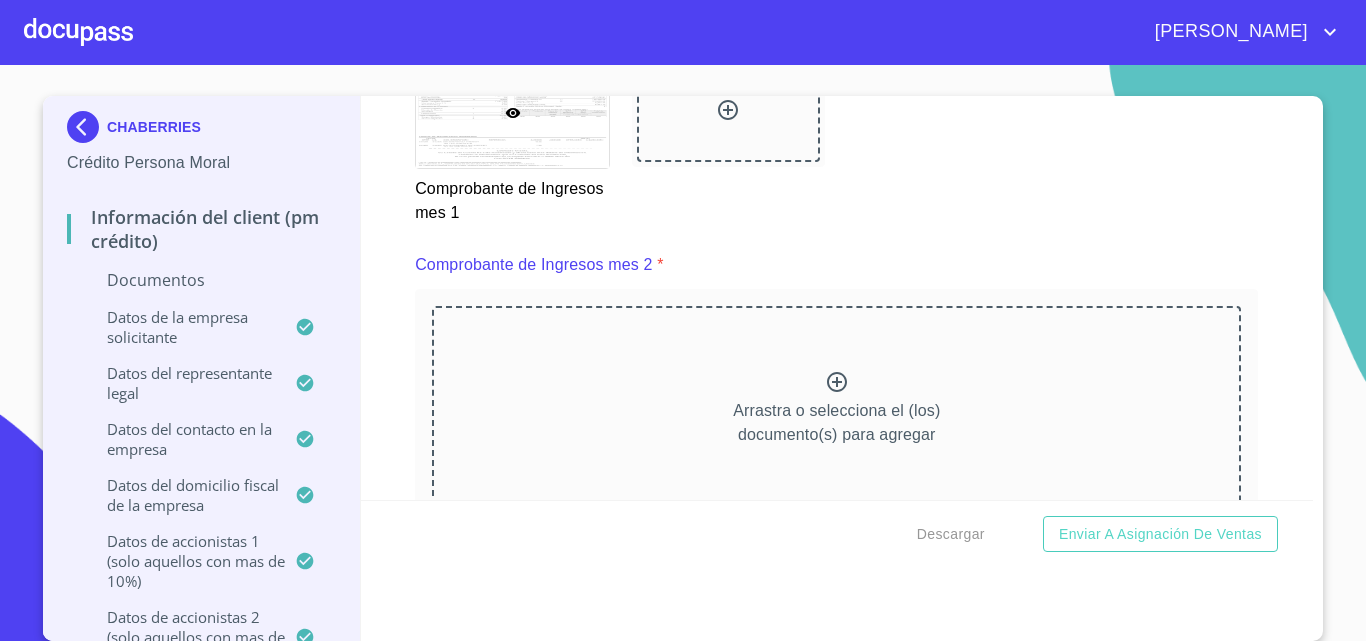 scroll, scrollTop: 2905, scrollLeft: 0, axis: vertical 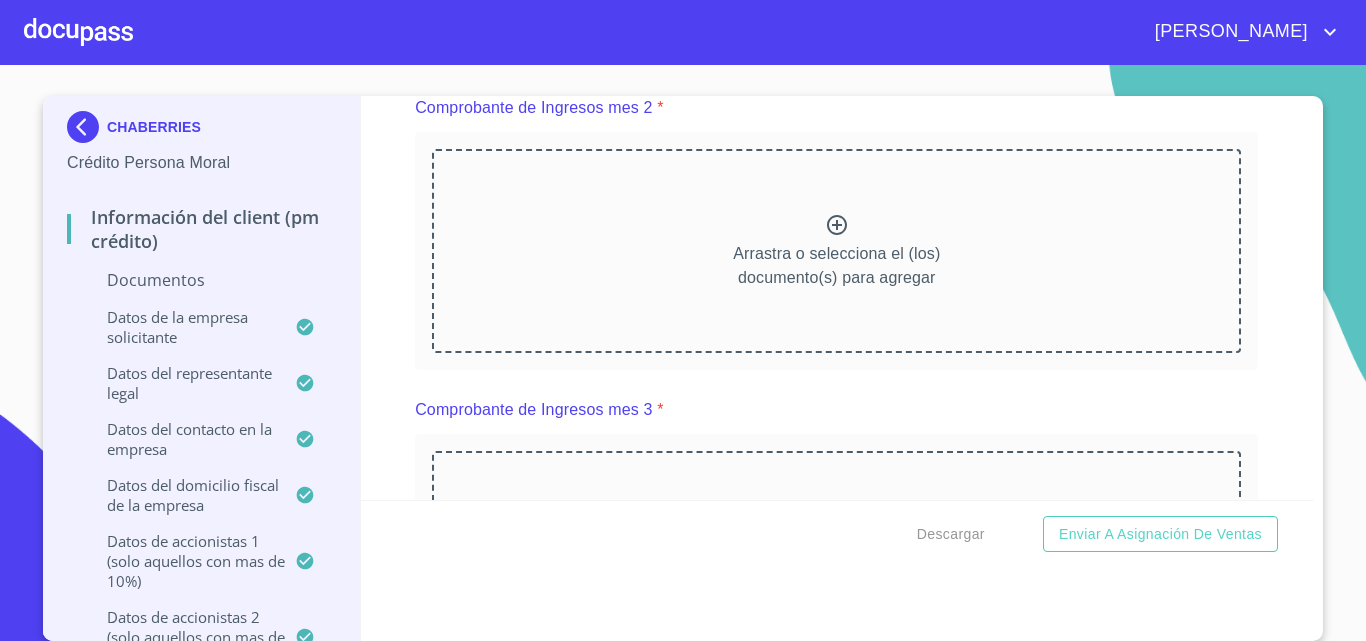 click on "Arrastra o selecciona el (los) documento(s) para agregar" at bounding box center [836, 251] 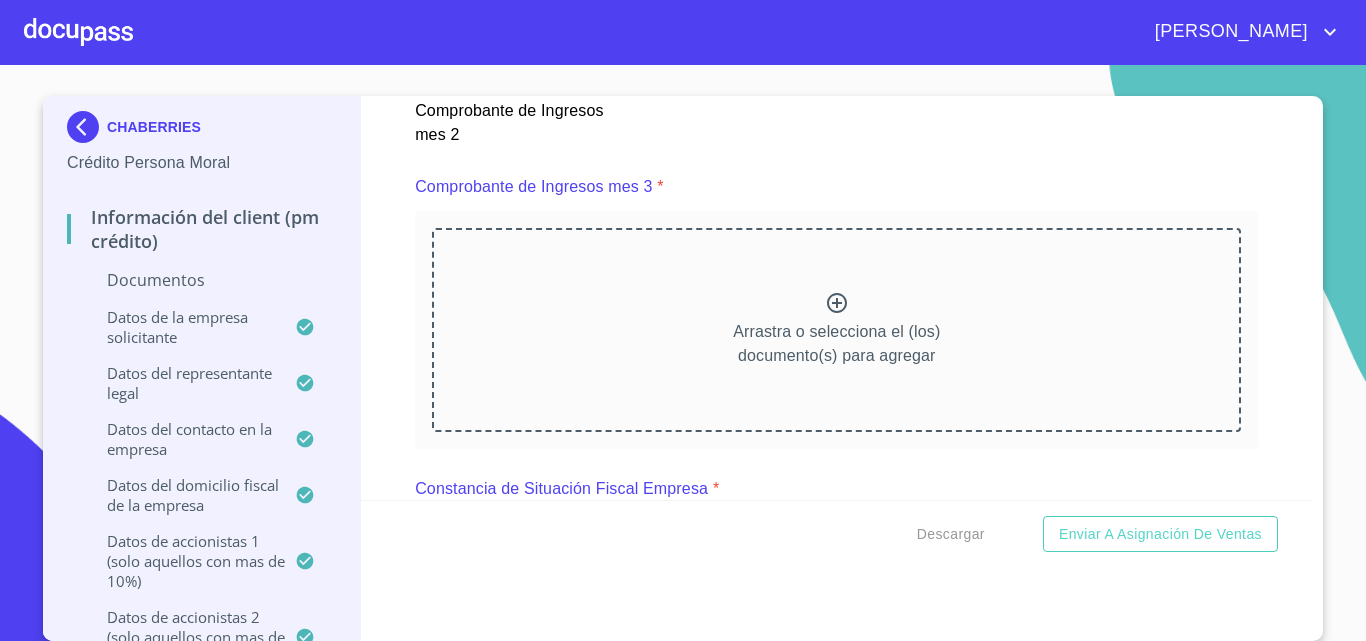 scroll, scrollTop: 3705, scrollLeft: 0, axis: vertical 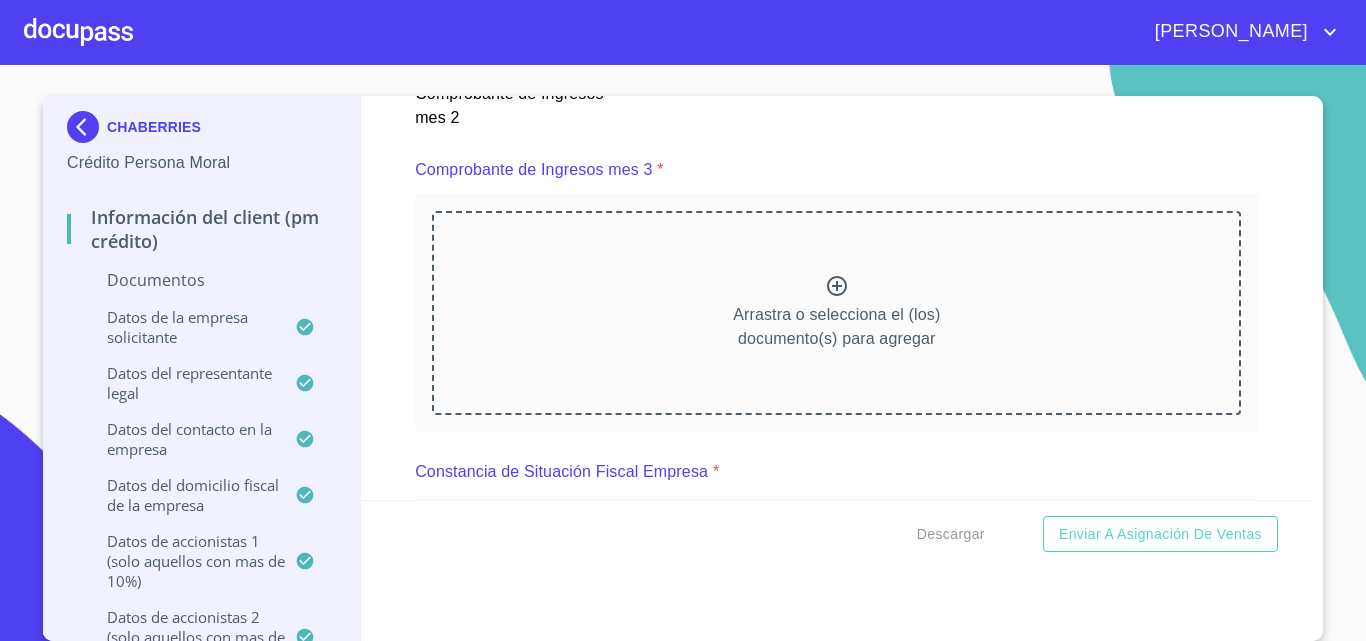 click on "Arrastra o selecciona el (los) documento(s) para agregar" at bounding box center (836, 313) 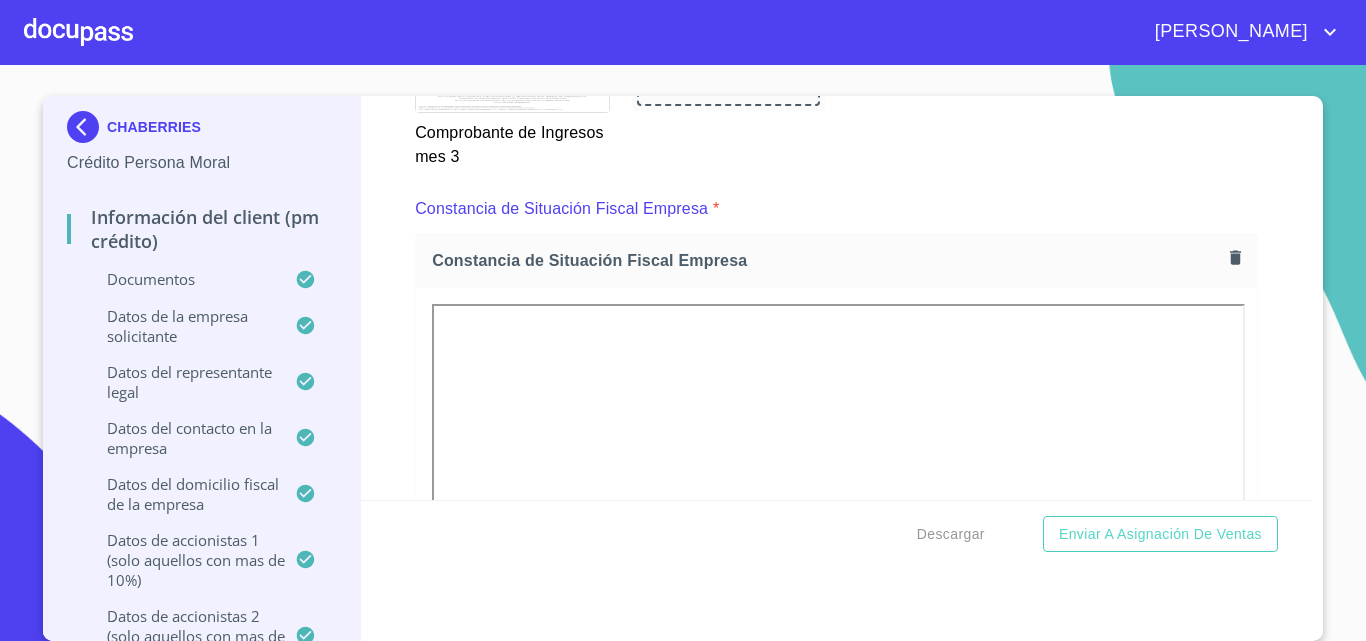 scroll, scrollTop: 4505, scrollLeft: 0, axis: vertical 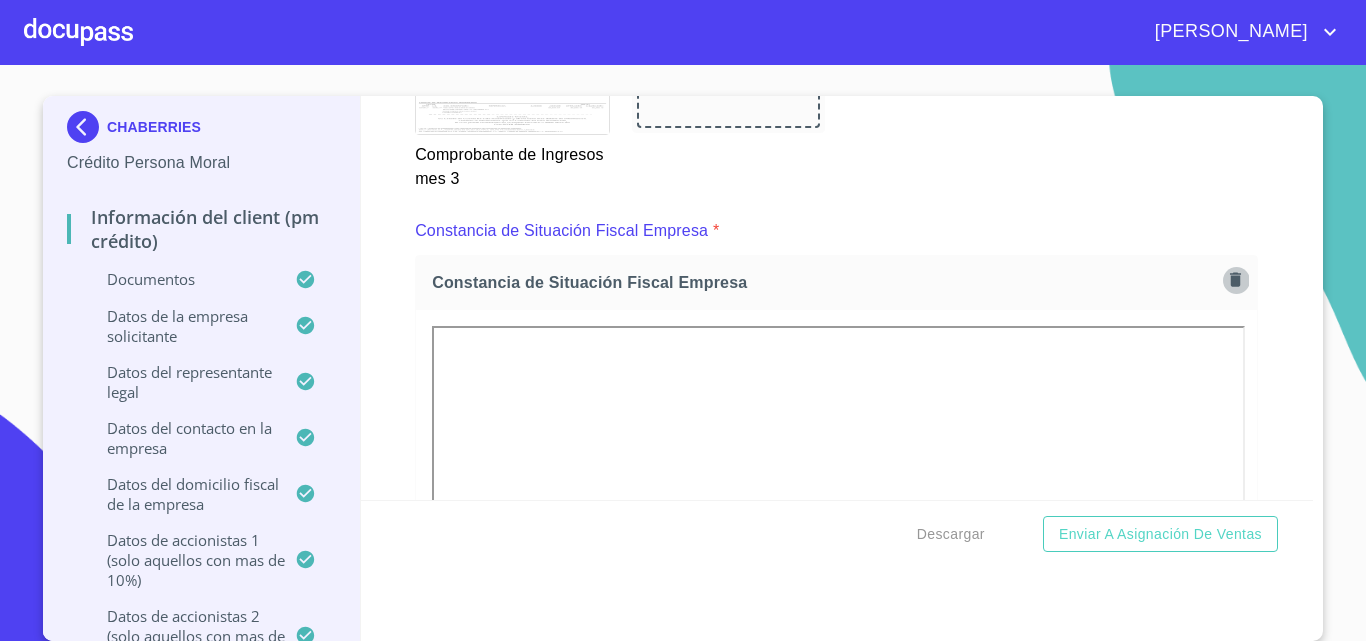 click 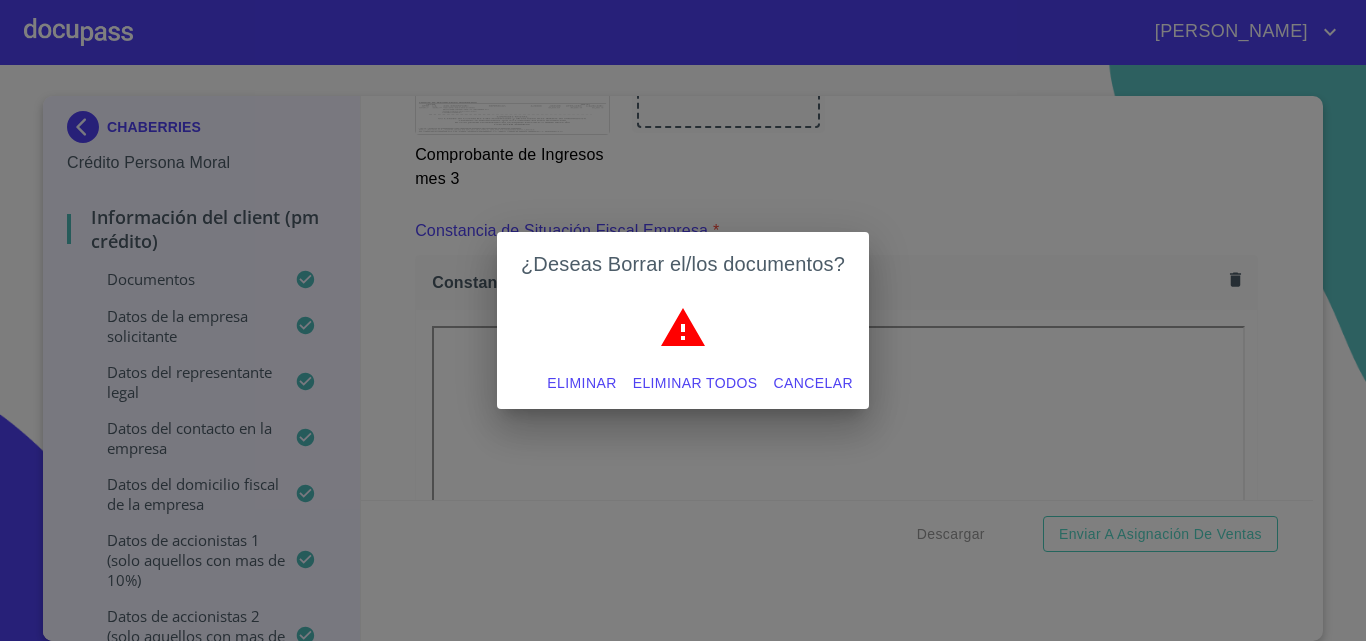 click on "Eliminar todos" at bounding box center [695, 383] 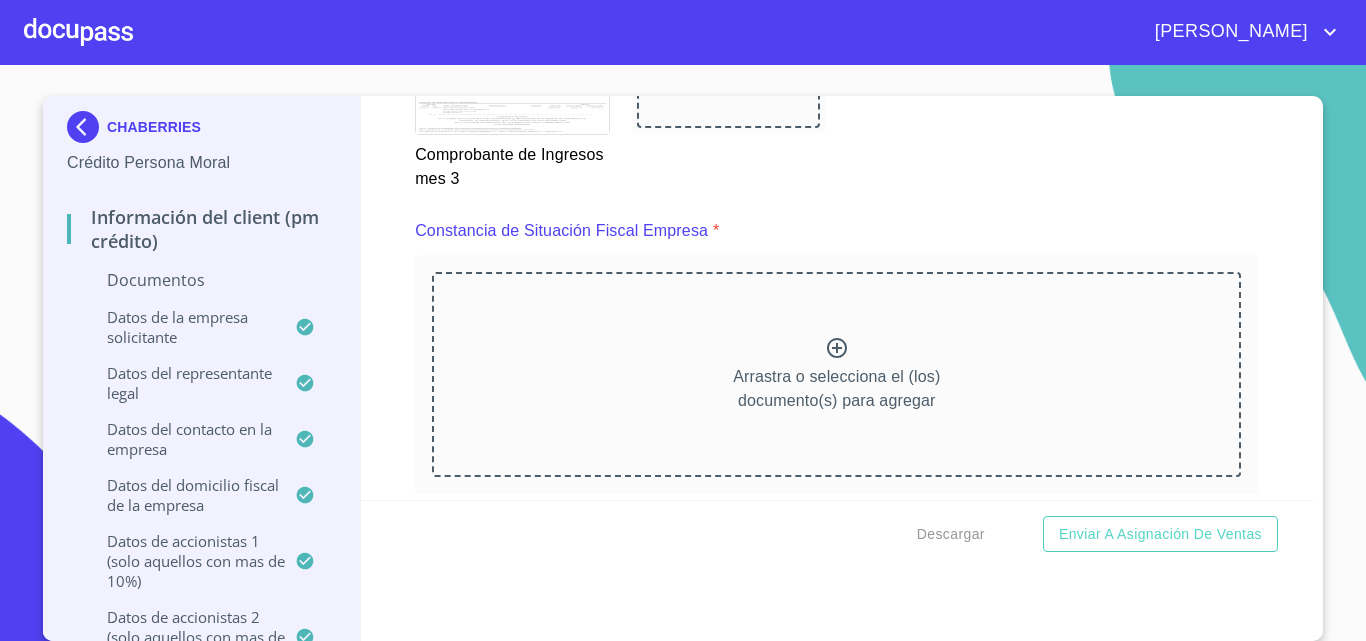 click on "Arrastra o selecciona el (los) documento(s) para agregar" at bounding box center (836, 374) 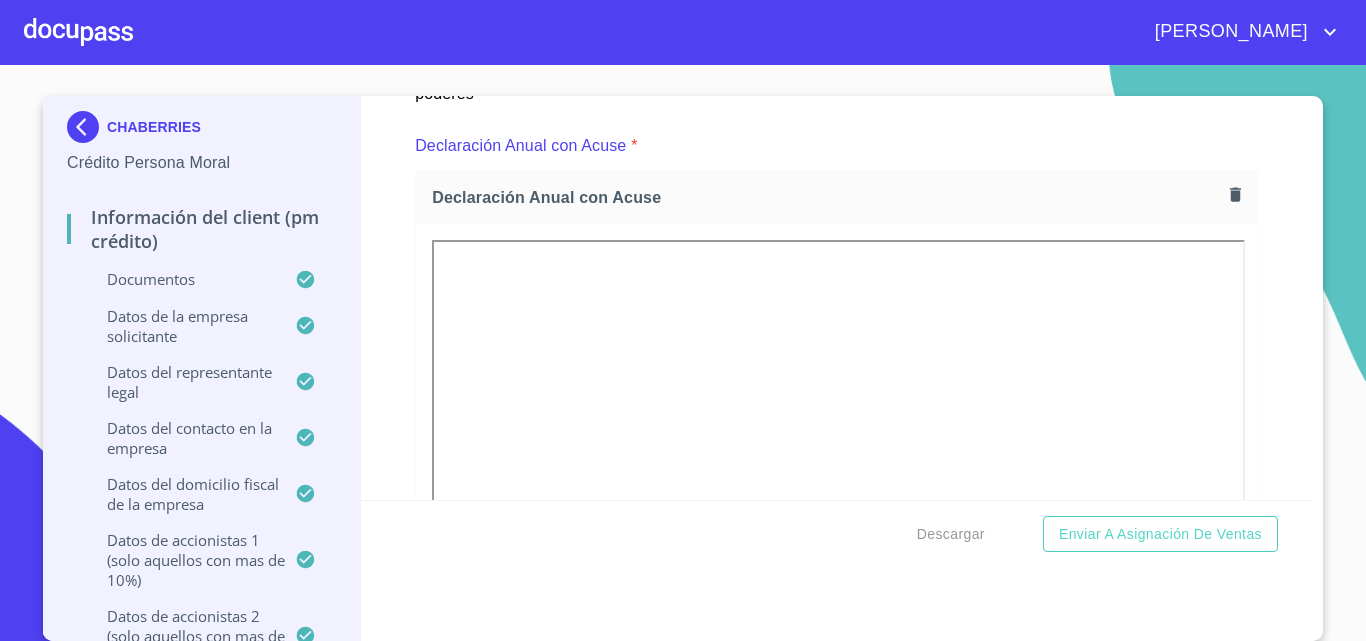 scroll, scrollTop: 6305, scrollLeft: 0, axis: vertical 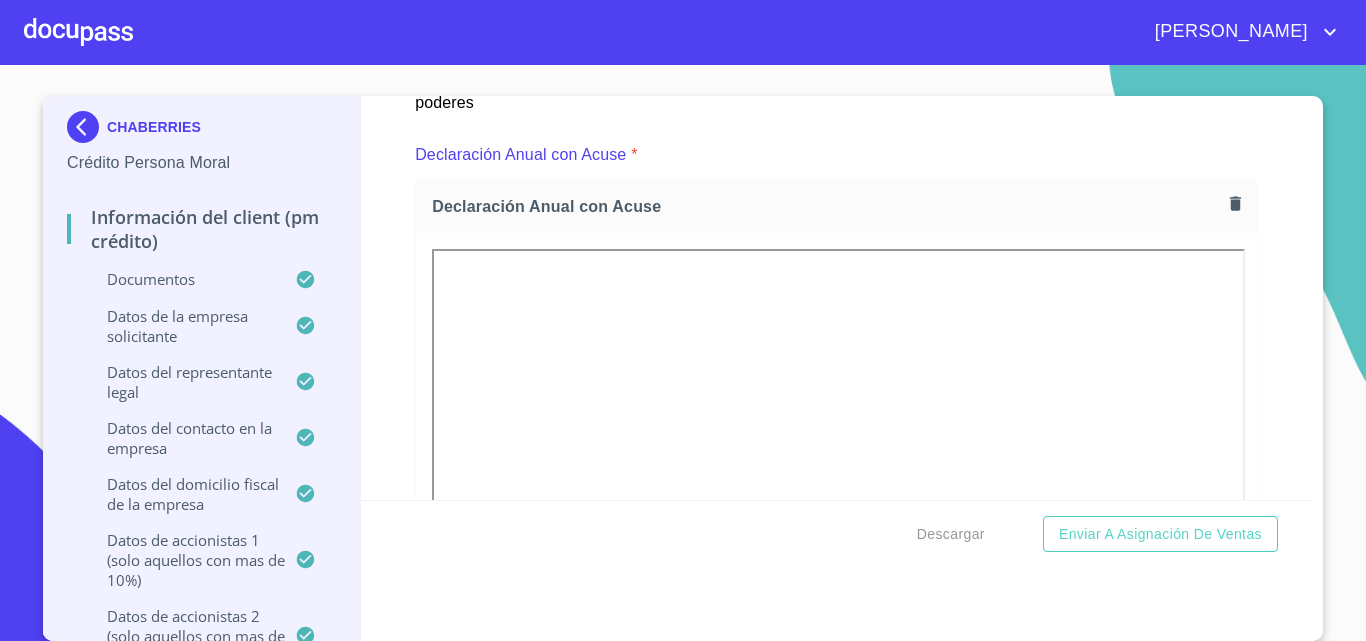 click 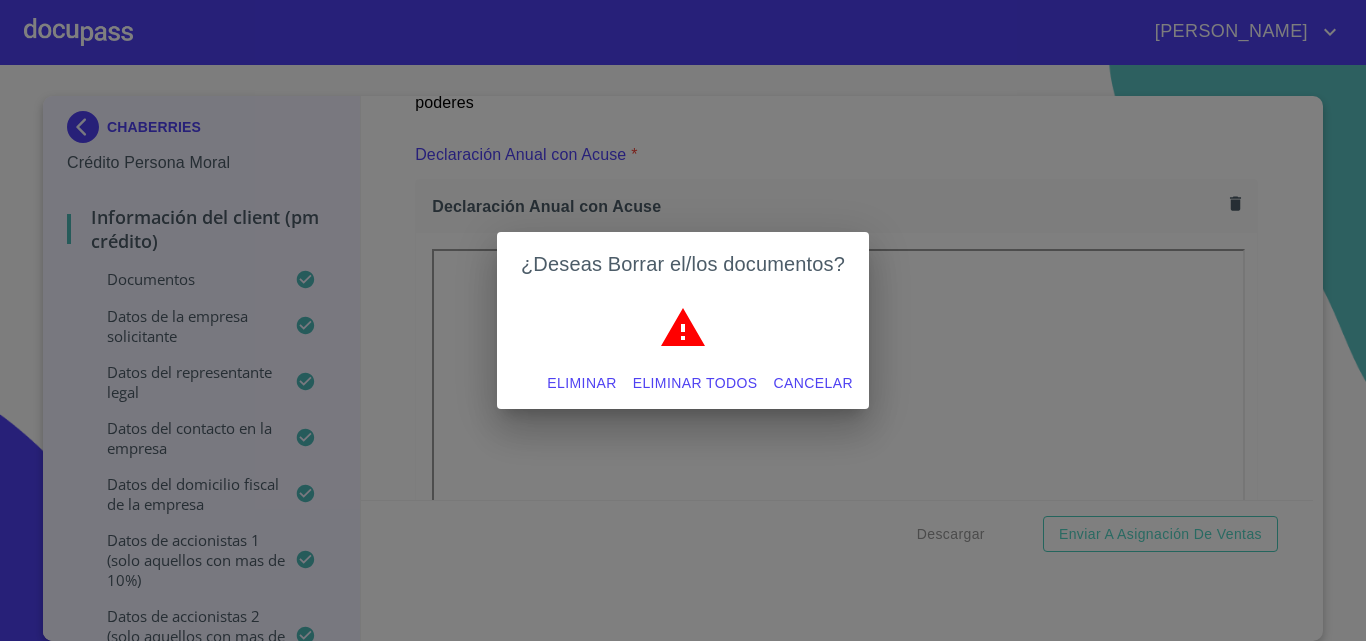 click on "Eliminar todos" at bounding box center [695, 383] 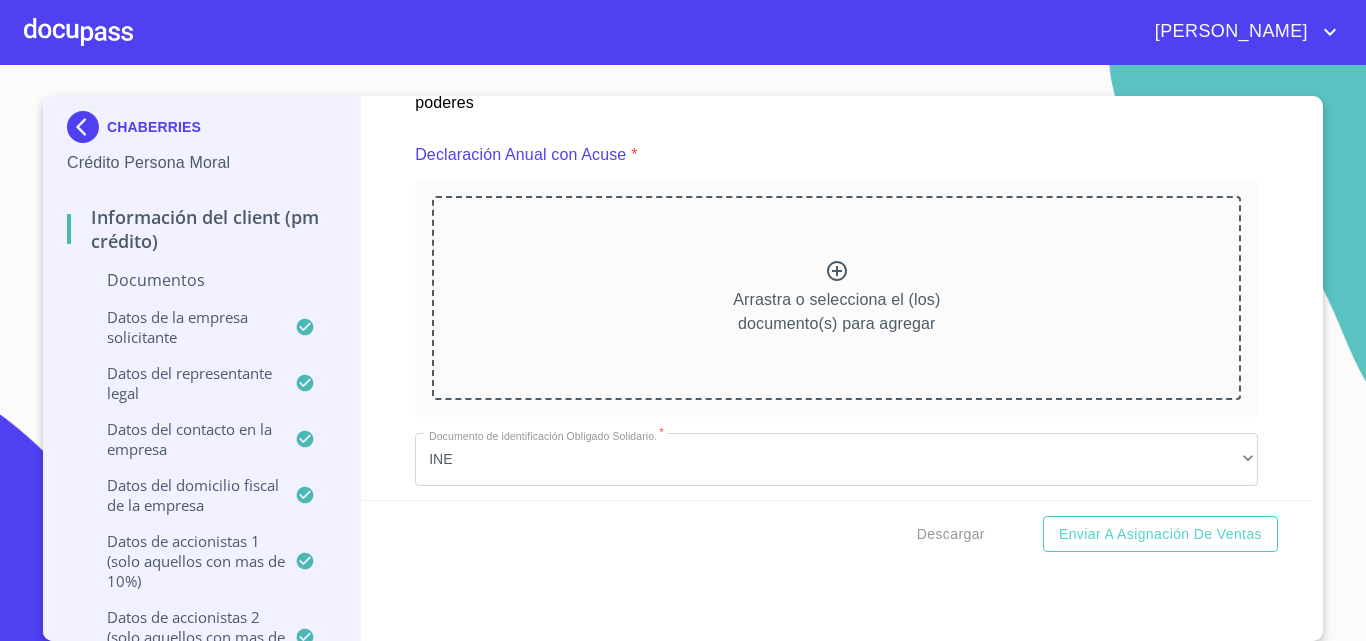 click on "Arrastra o selecciona el (los) documento(s) para agregar" at bounding box center (836, 312) 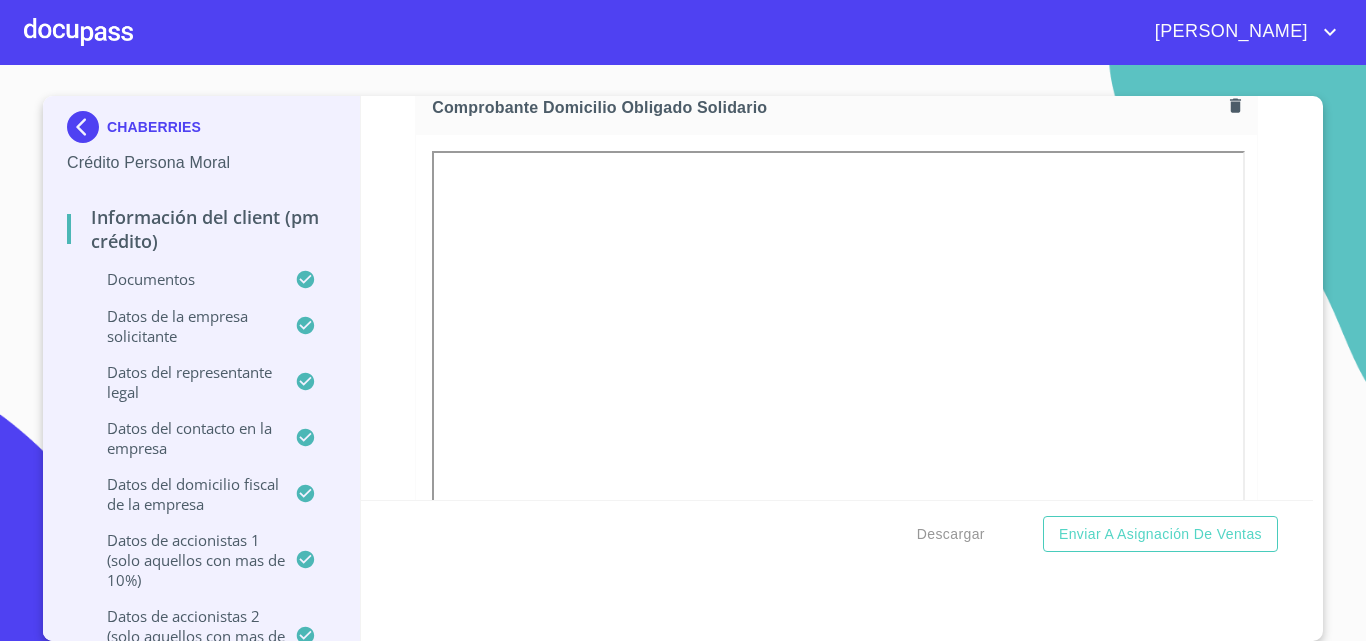scroll, scrollTop: 8105, scrollLeft: 0, axis: vertical 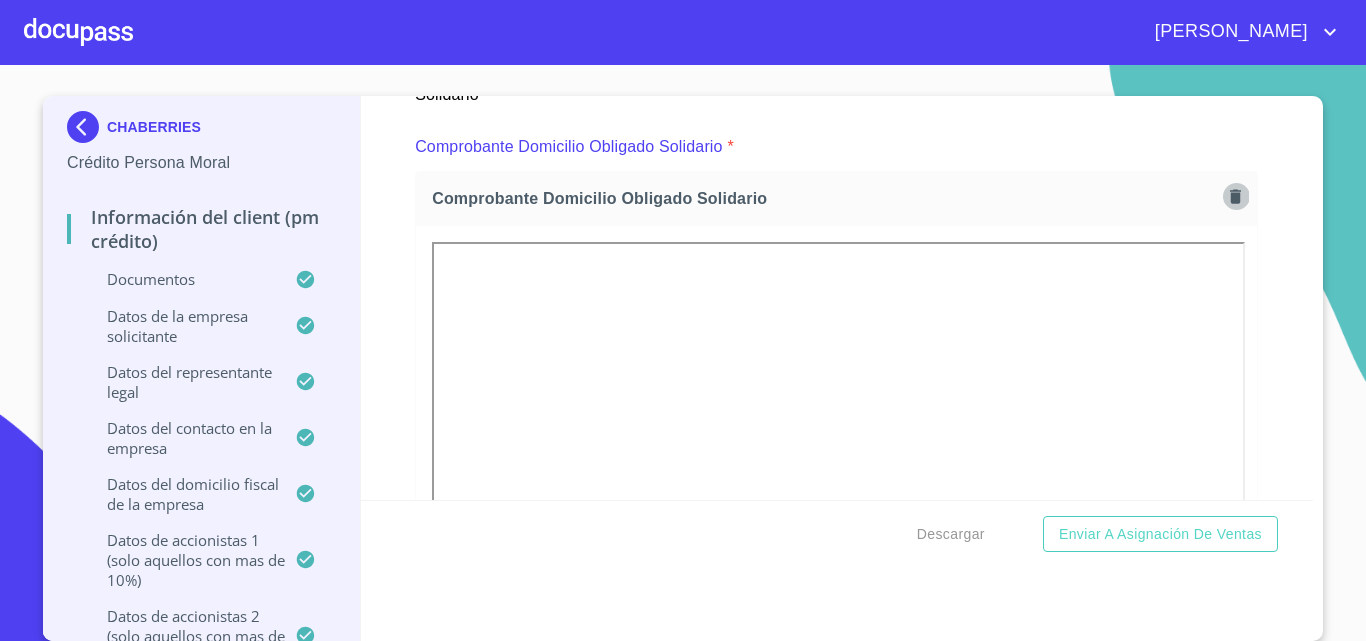 click 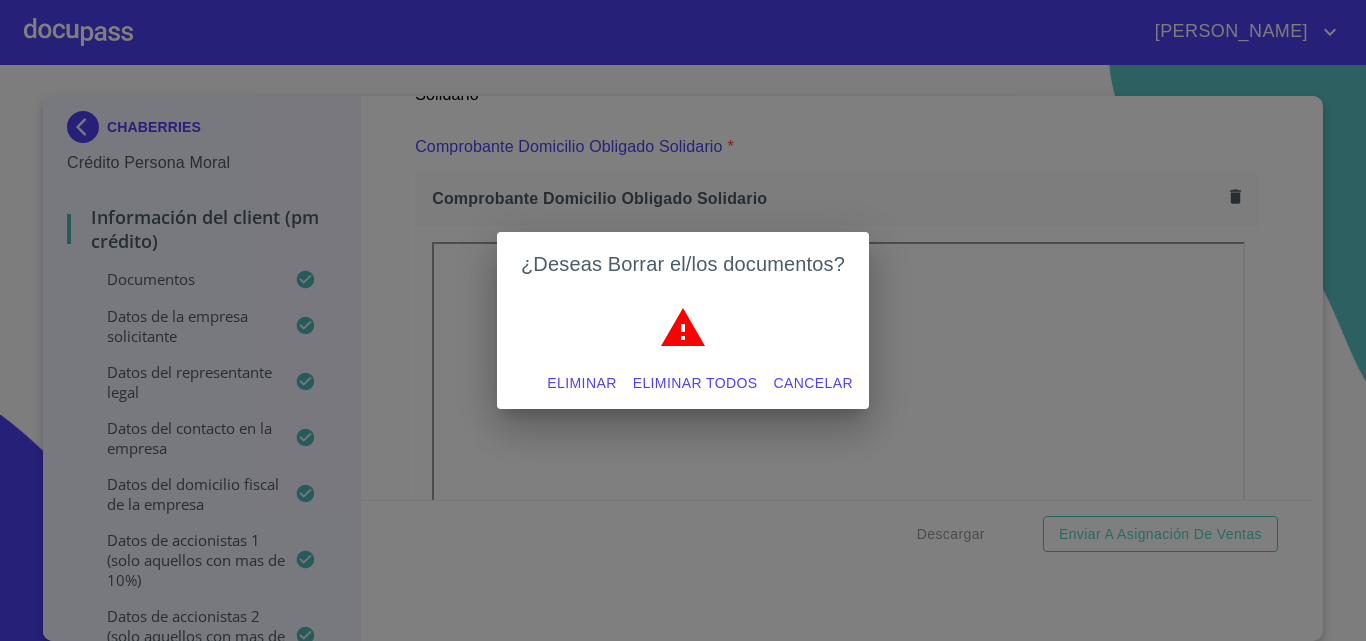 click on "Eliminar todos" at bounding box center (695, 383) 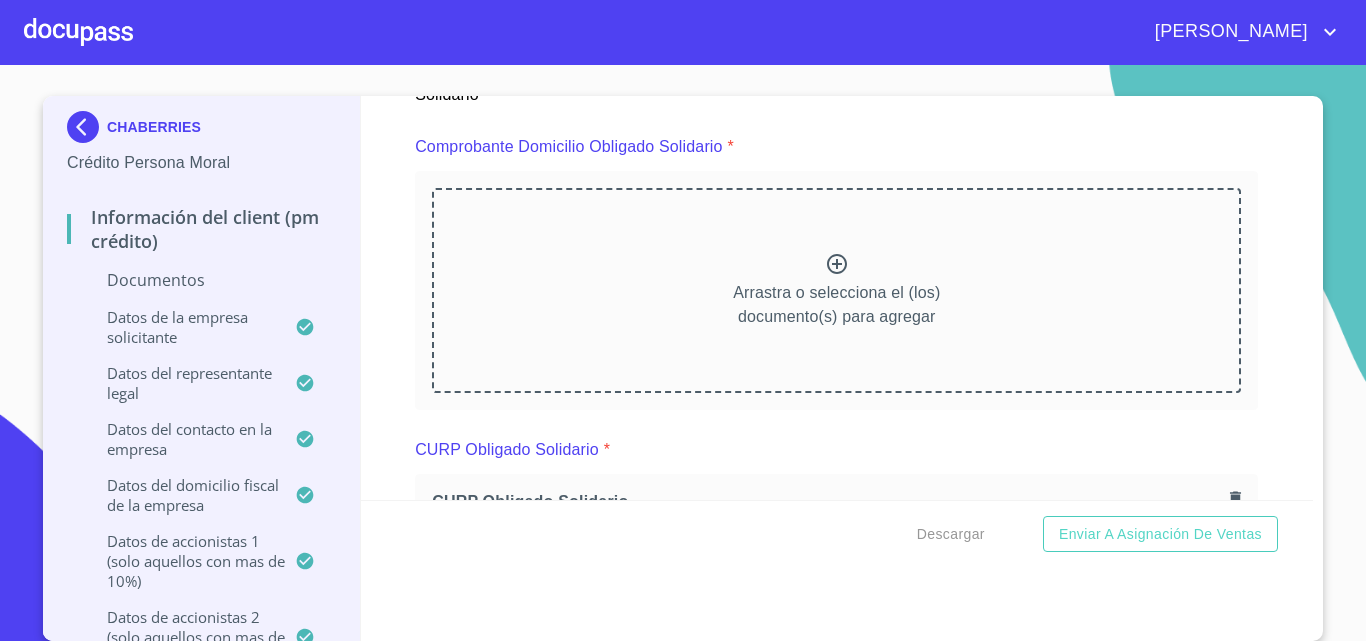click on "Arrastra o selecciona el (los) documento(s) para agregar" at bounding box center (836, 305) 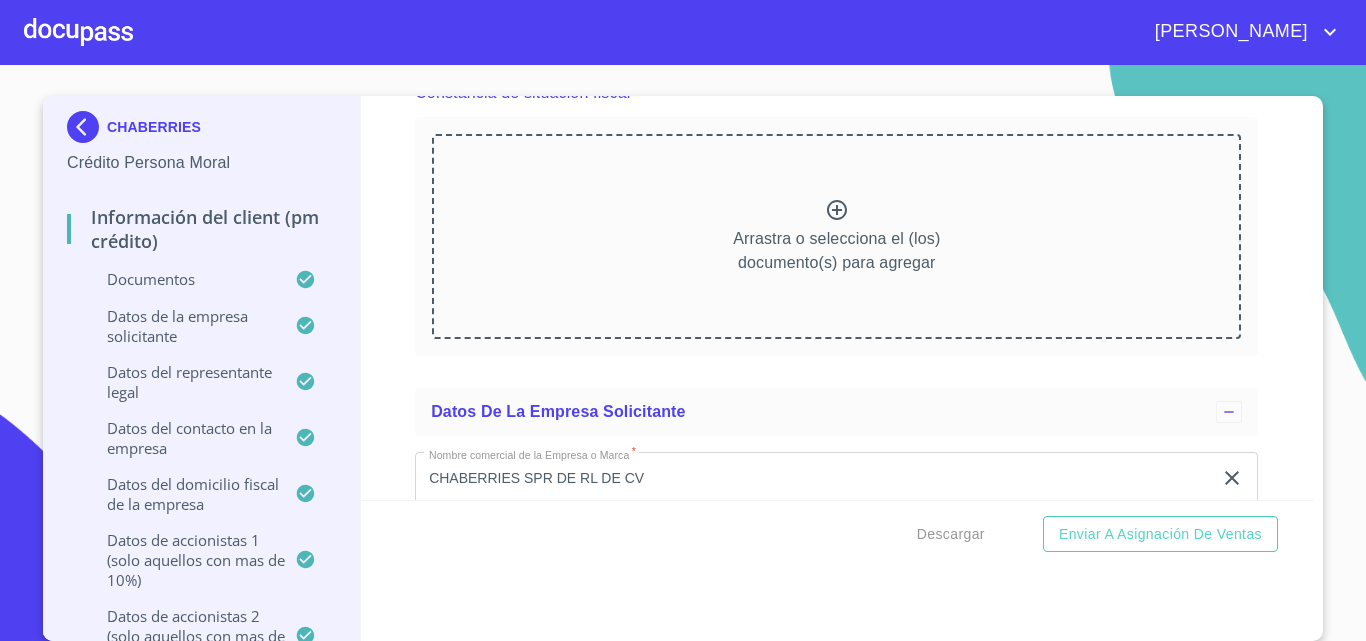 scroll, scrollTop: 10605, scrollLeft: 0, axis: vertical 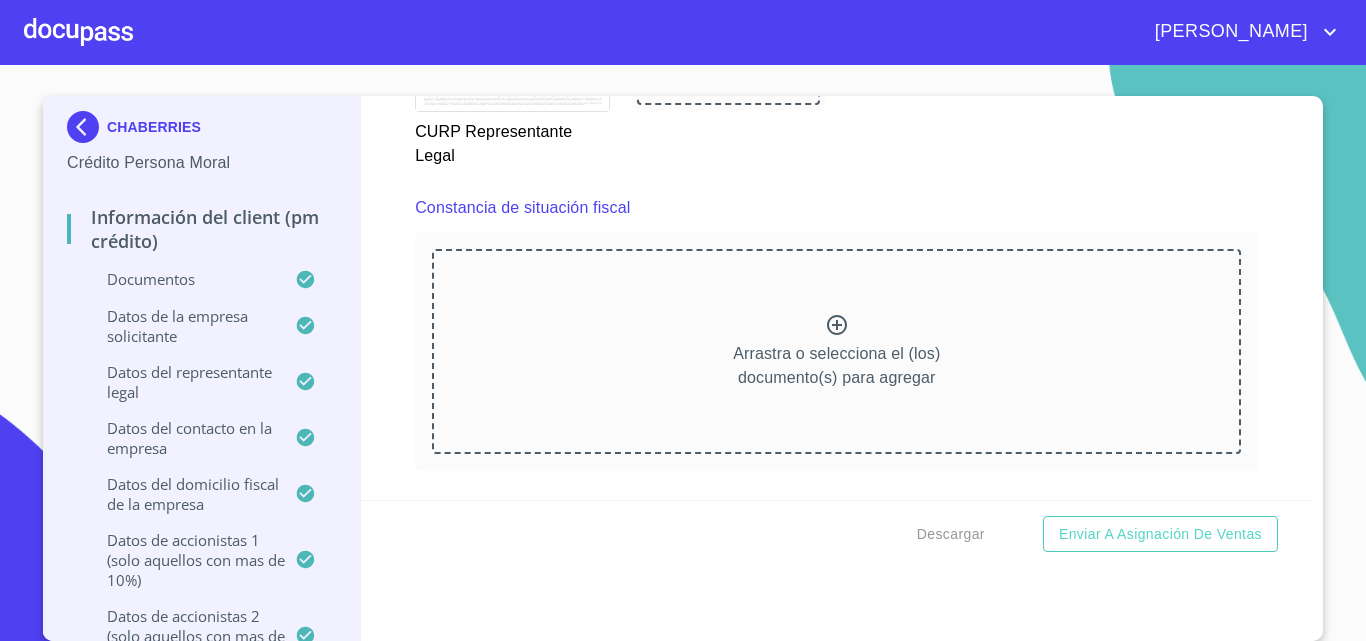 click on "Arrastra o selecciona el (los) documento(s) para agregar" at bounding box center [836, 351] 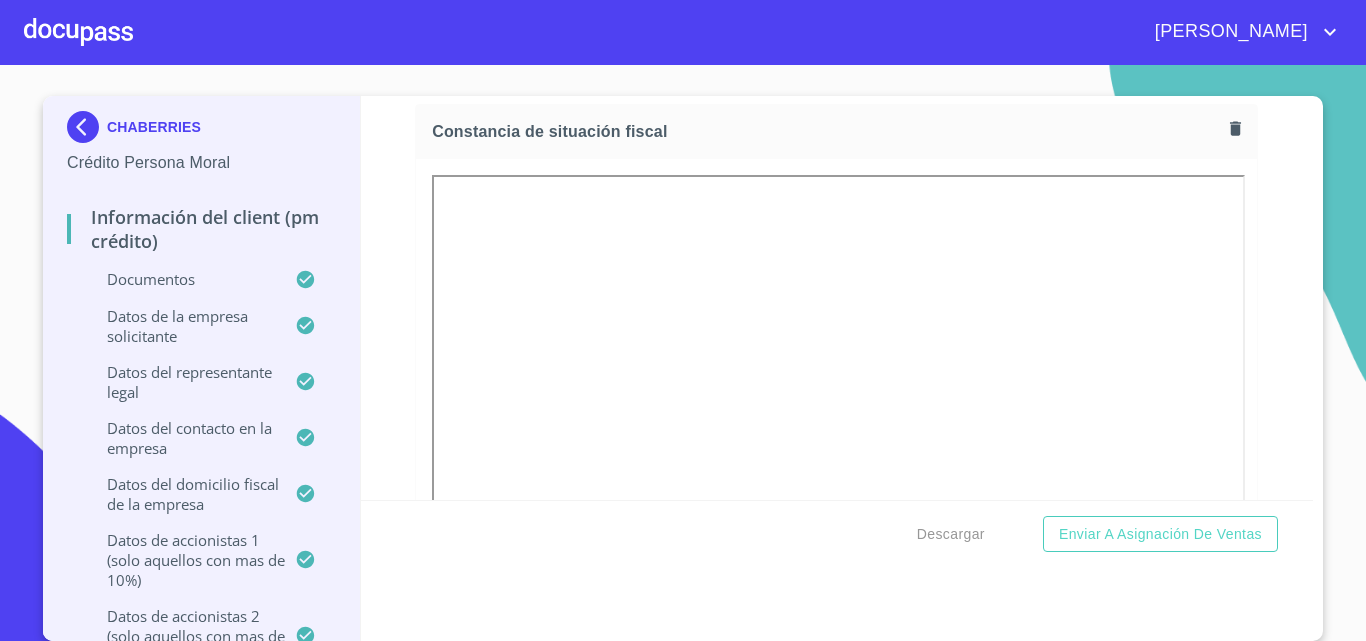 scroll, scrollTop: 10705, scrollLeft: 0, axis: vertical 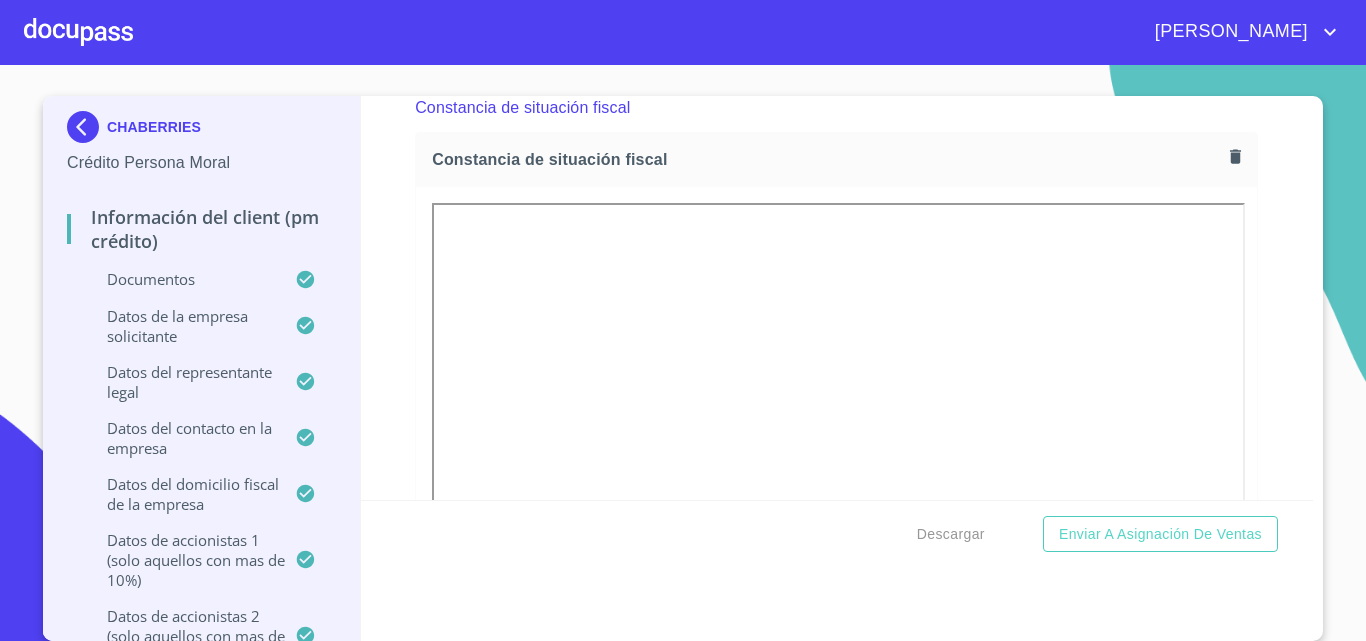 click 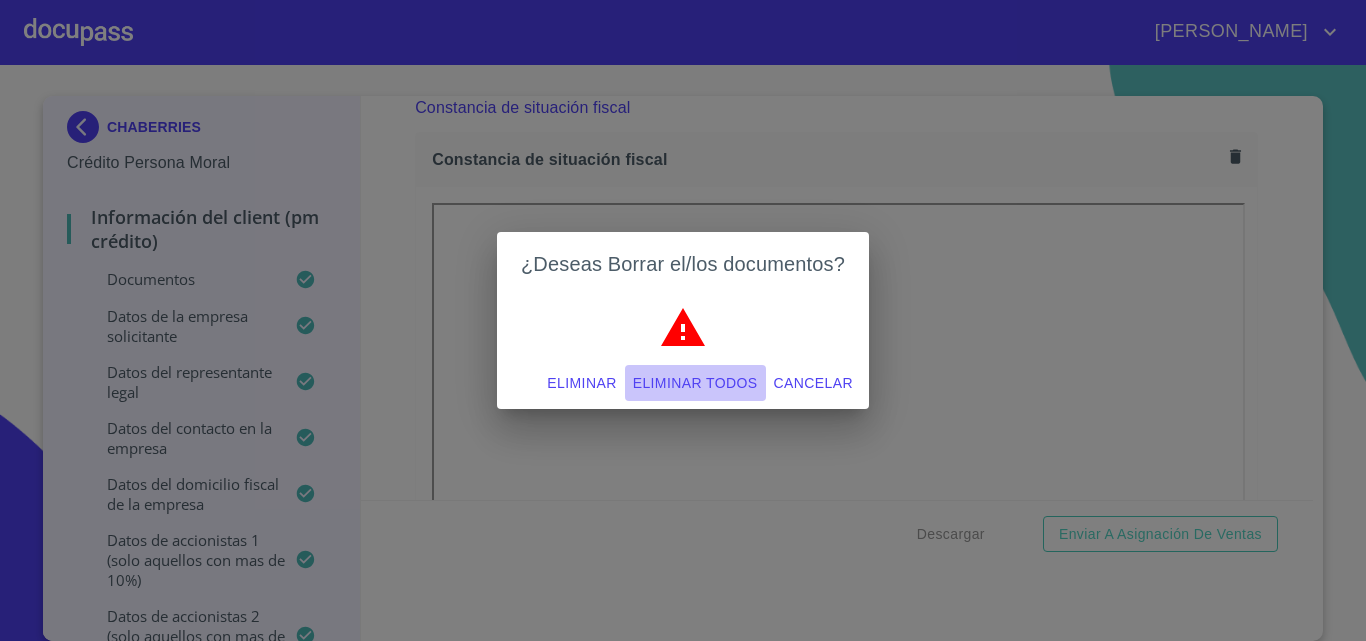click on "Eliminar todos" at bounding box center (695, 383) 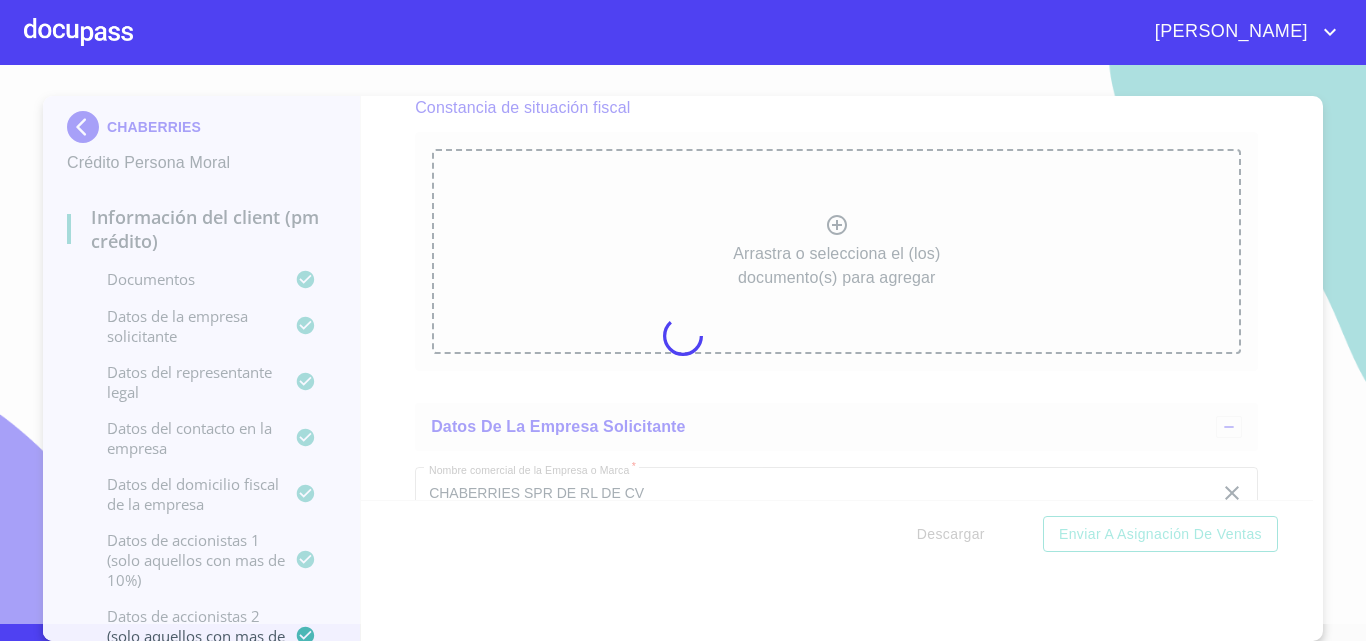 click at bounding box center [683, 336] 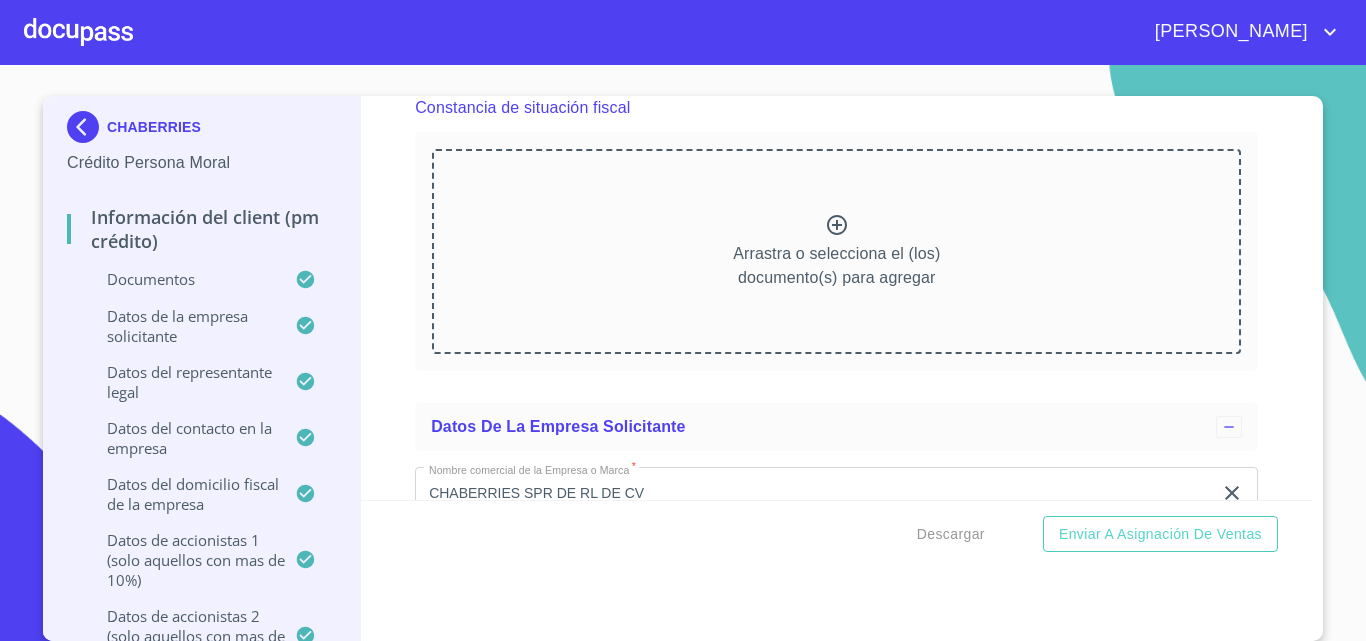 click on "Arrastra o selecciona el (los) documento(s) para agregar" at bounding box center (836, 266) 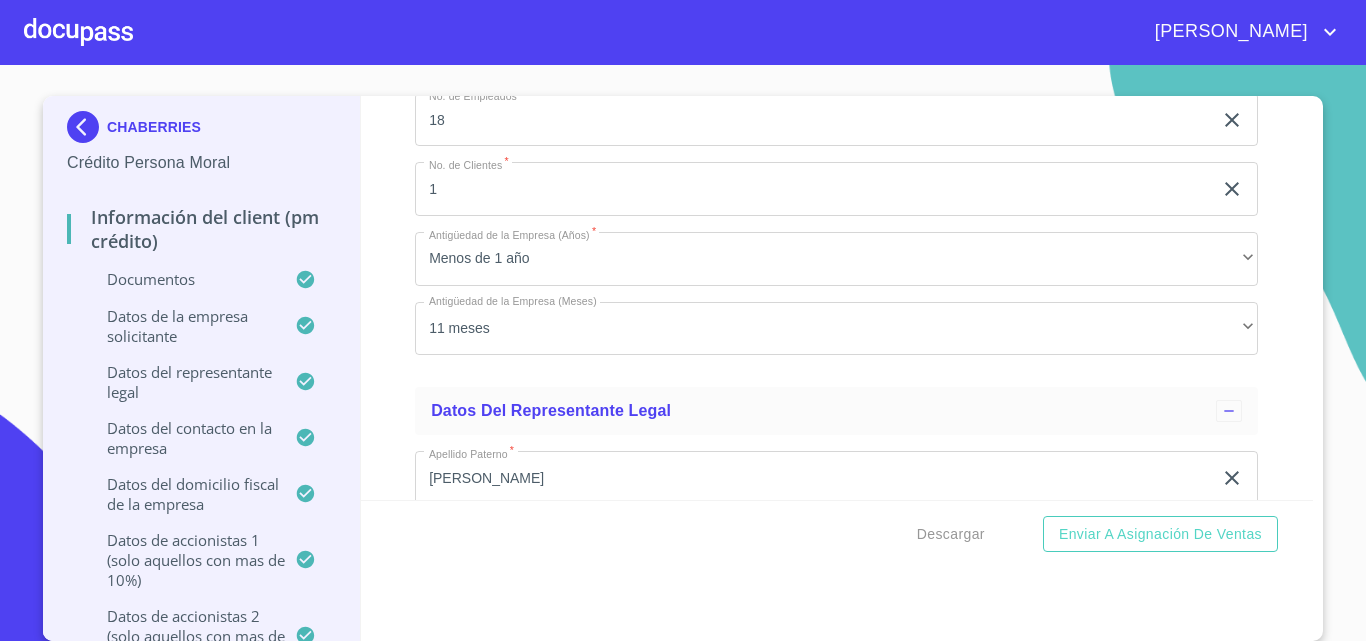 scroll, scrollTop: 12405, scrollLeft: 0, axis: vertical 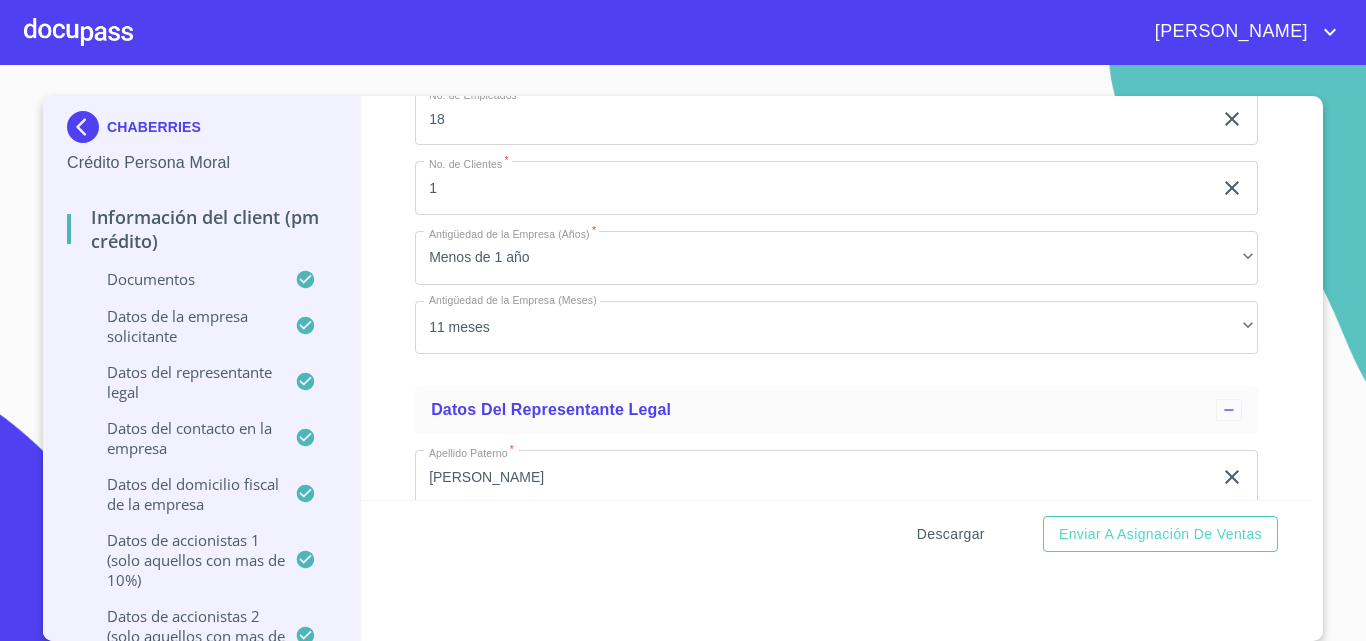 click on "Descargar" at bounding box center [951, 534] 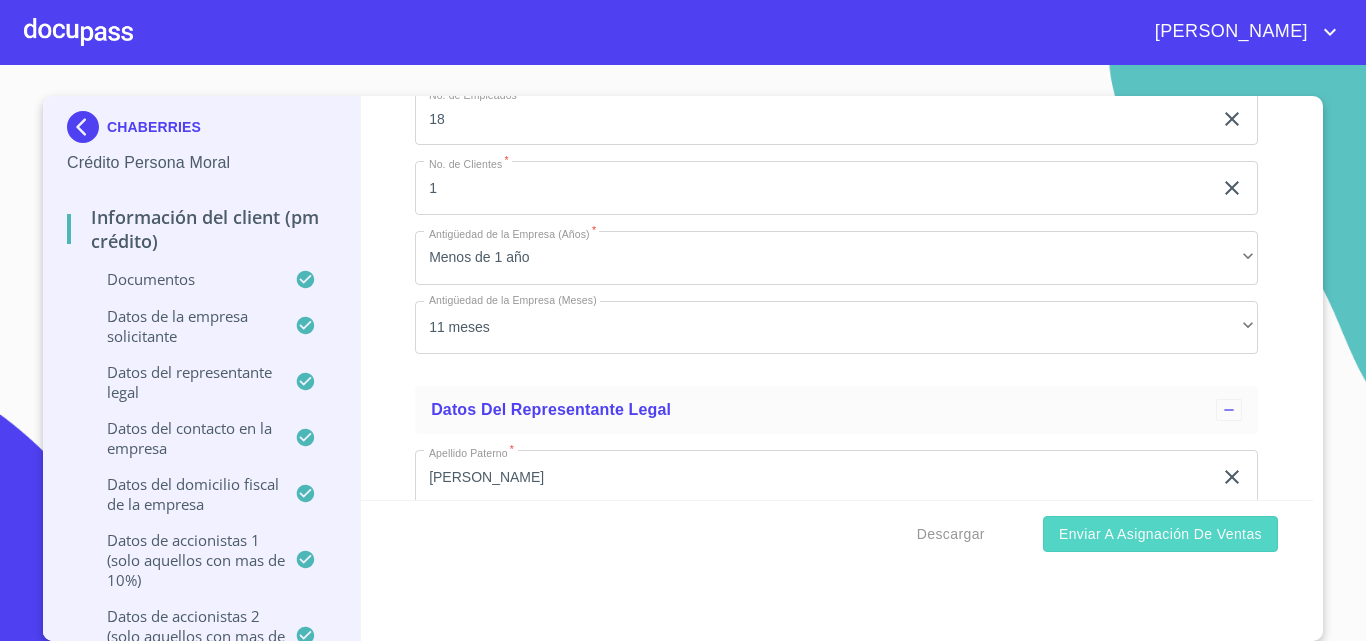 click on "Enviar a Asignación de Ventas" at bounding box center (1160, 534) 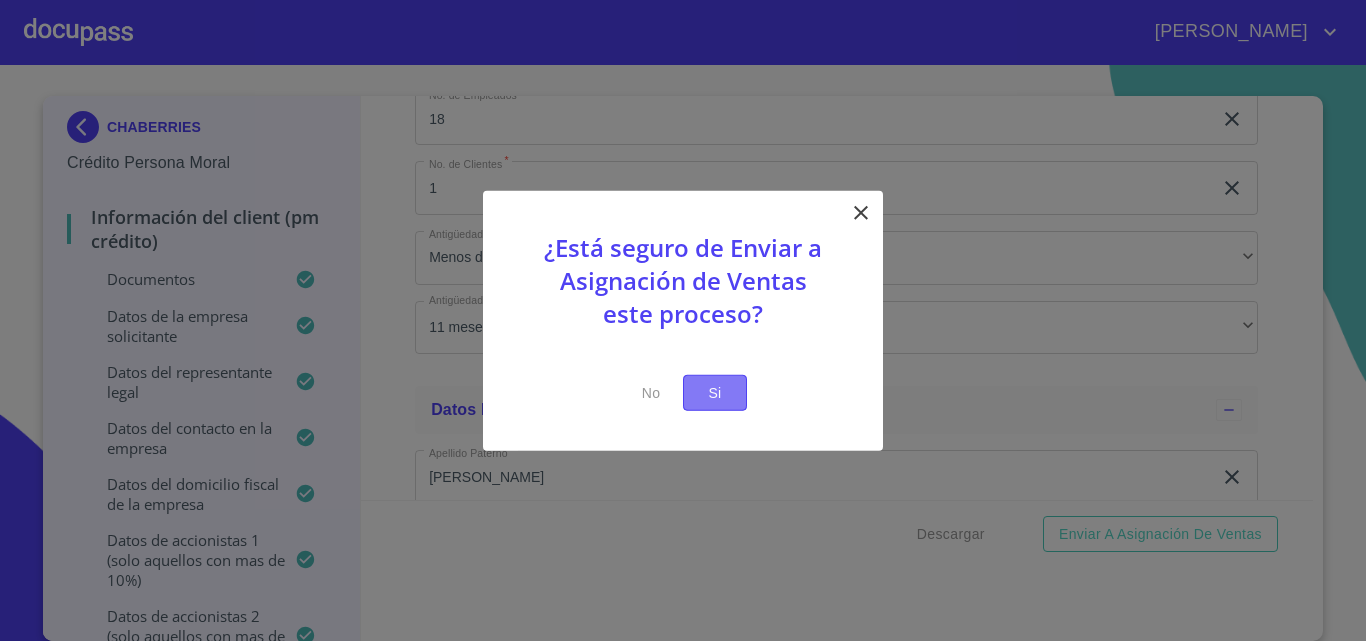click on "Si" at bounding box center (715, 392) 